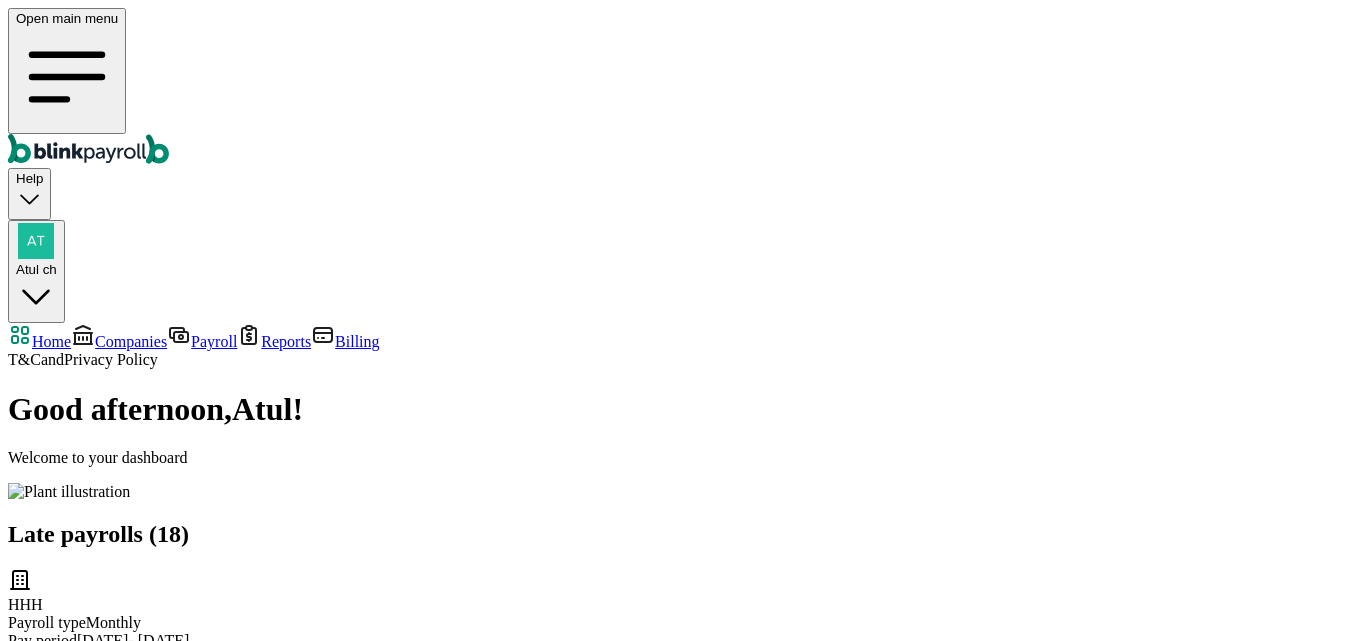 scroll, scrollTop: 0, scrollLeft: 0, axis: both 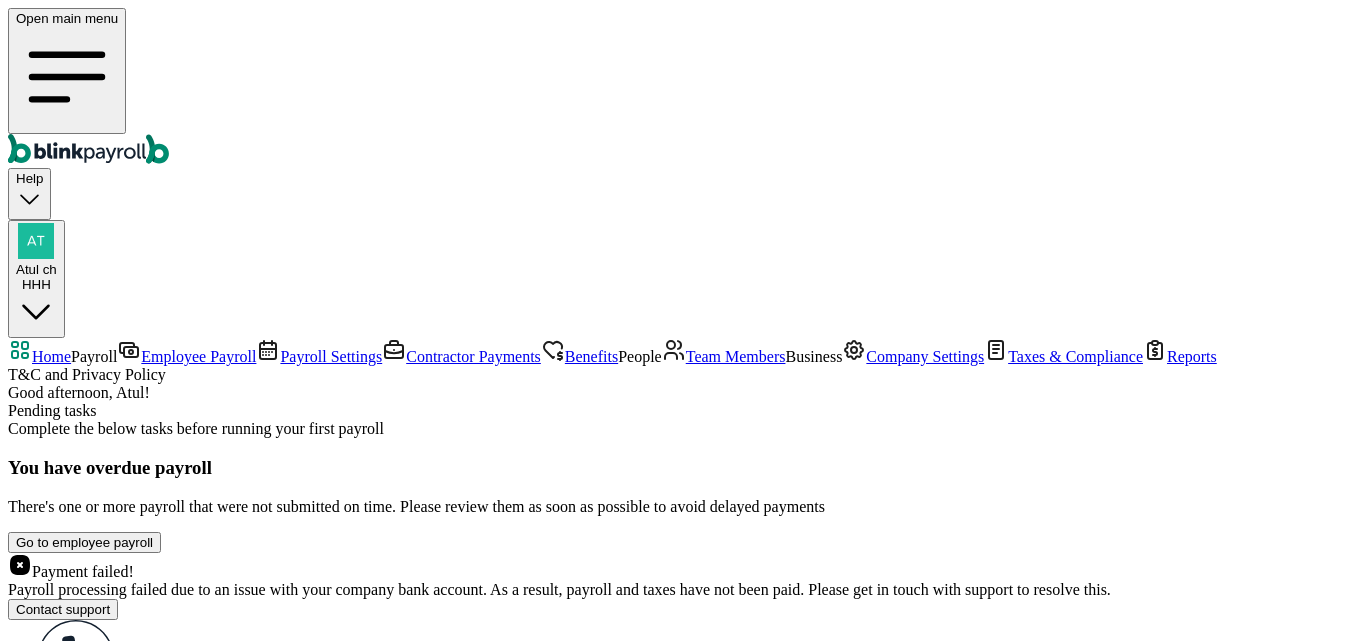 click on "Atul ch" at bounding box center (36, 269) 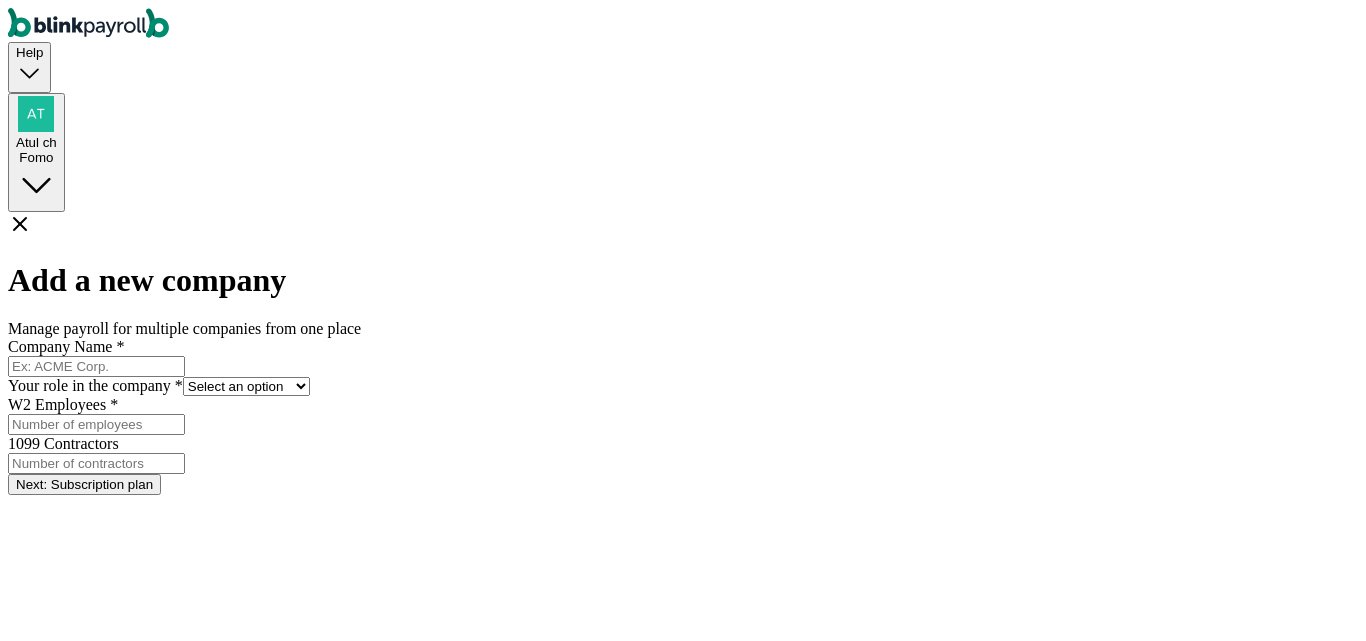 click on "Fomo" at bounding box center (36, 157) 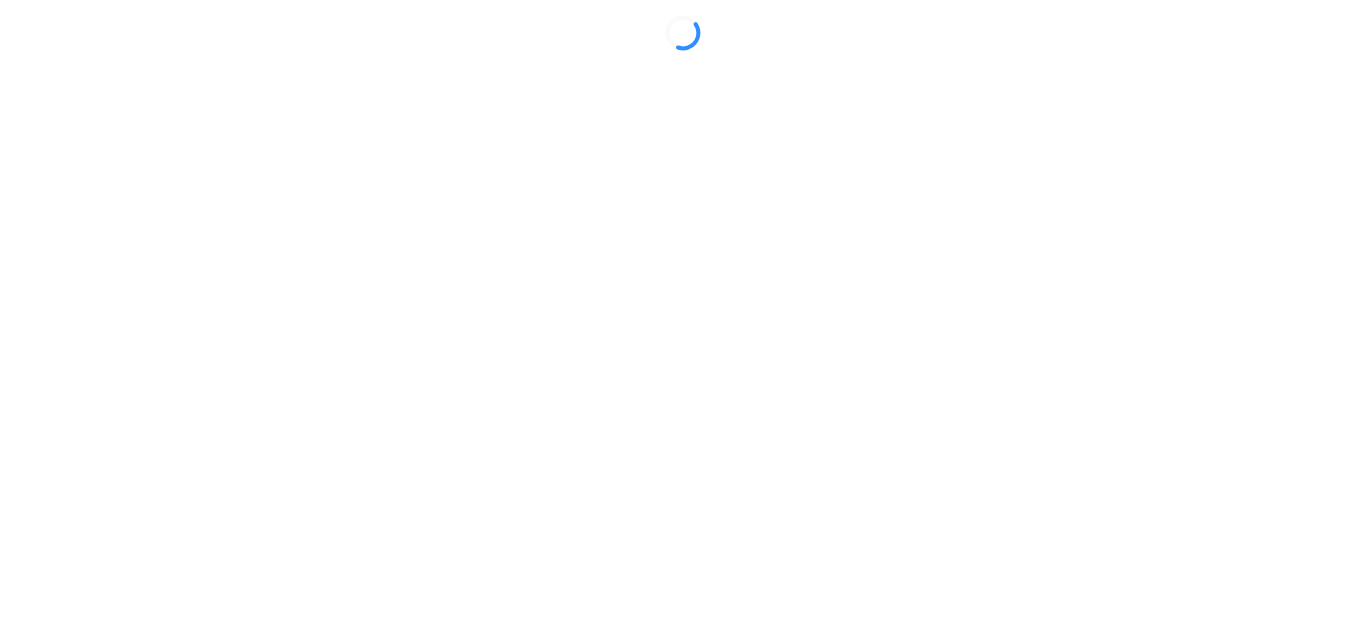 scroll, scrollTop: 0, scrollLeft: 0, axis: both 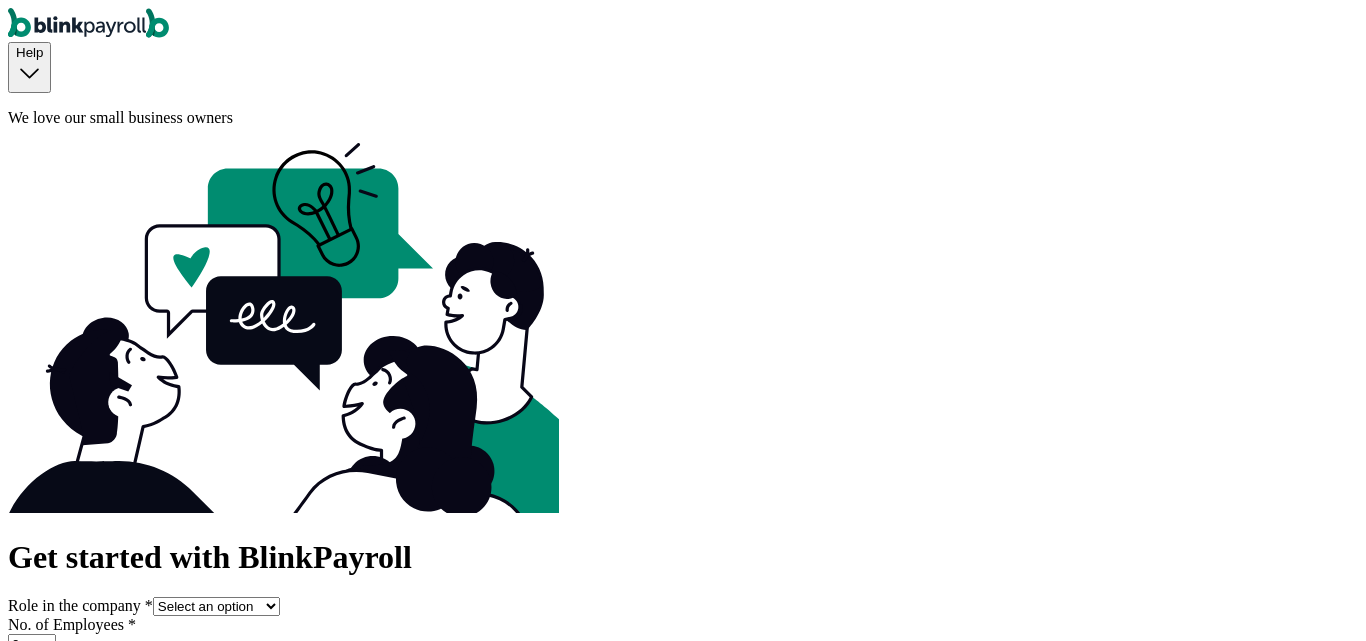 click on "Select an option Business owner HR CPA / Accountant Other" at bounding box center [216, 606] 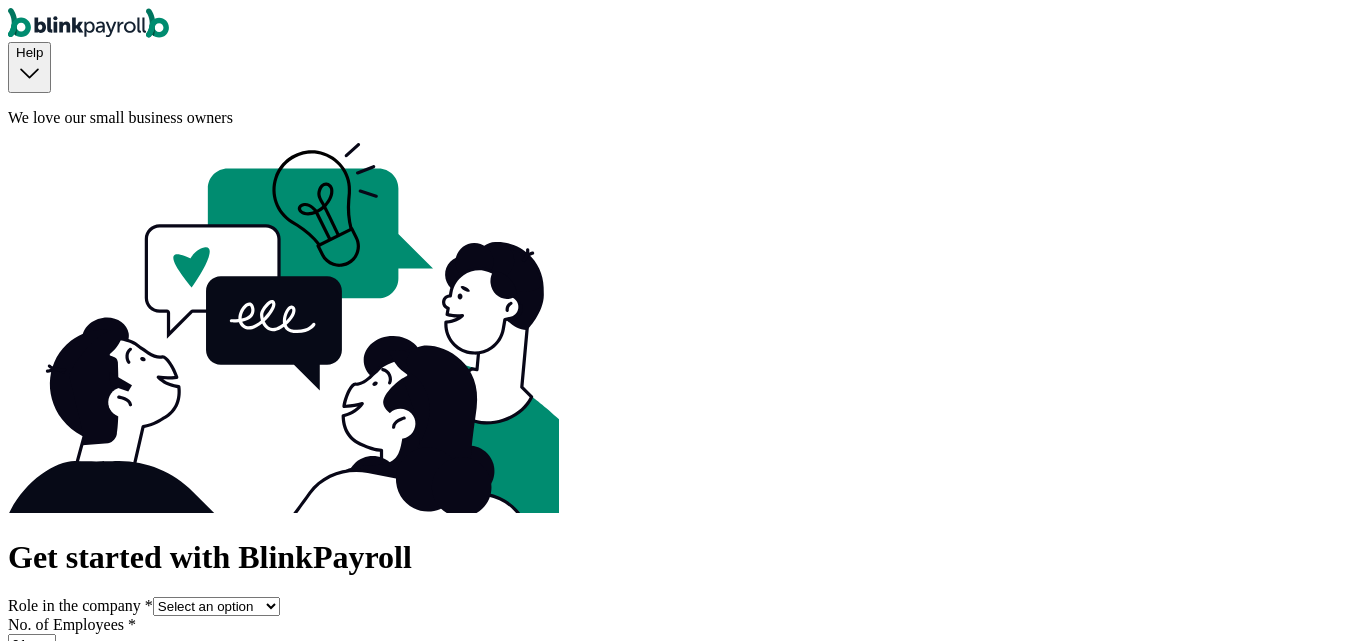click on "Get started with BlinkPayroll Role in the company   *  Select an option Business owner HR CPA / Accountant Other No. of Employees   *  01 No. of Contractors   *  0 Continue" at bounding box center (683, 627) 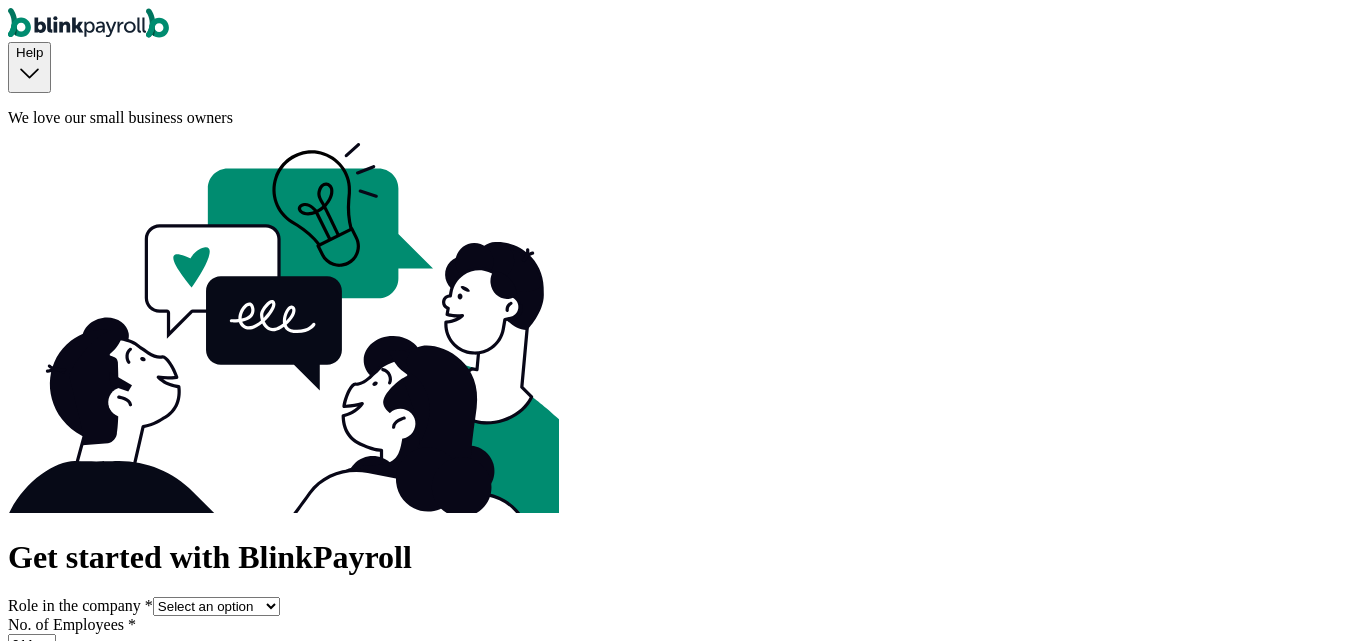 drag, startPoint x: 214, startPoint y: 329, endPoint x: 114, endPoint y: 344, distance: 101.118744 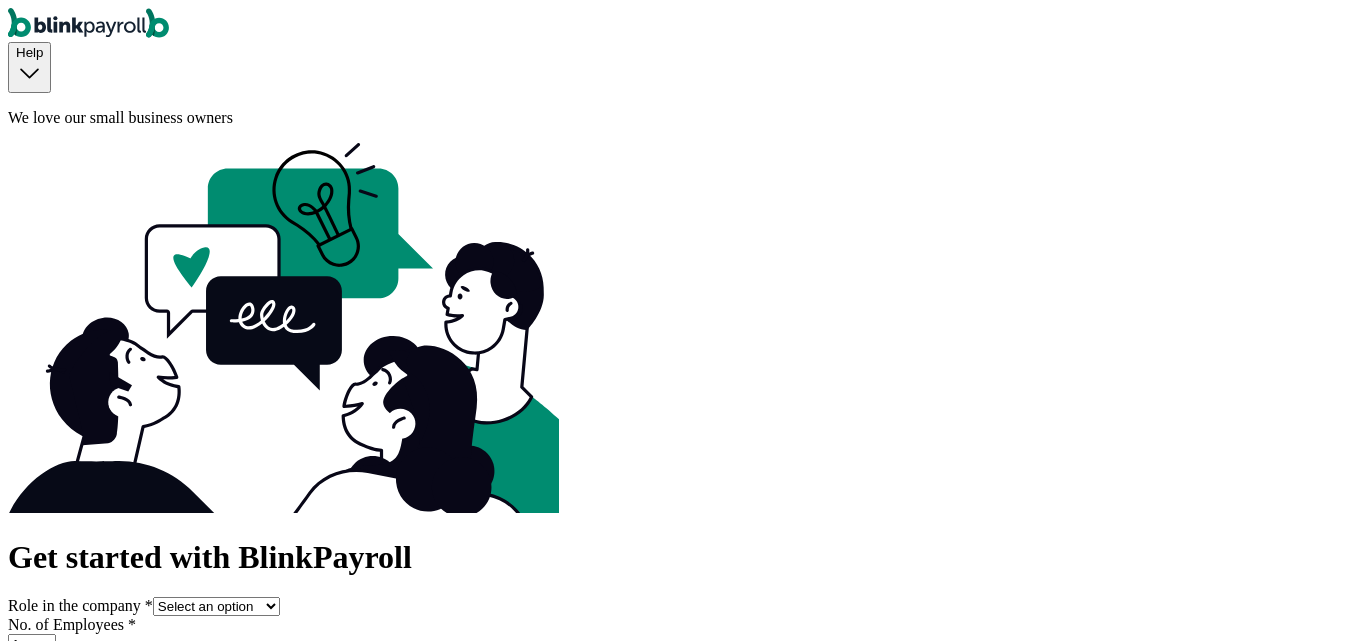 type on "1" 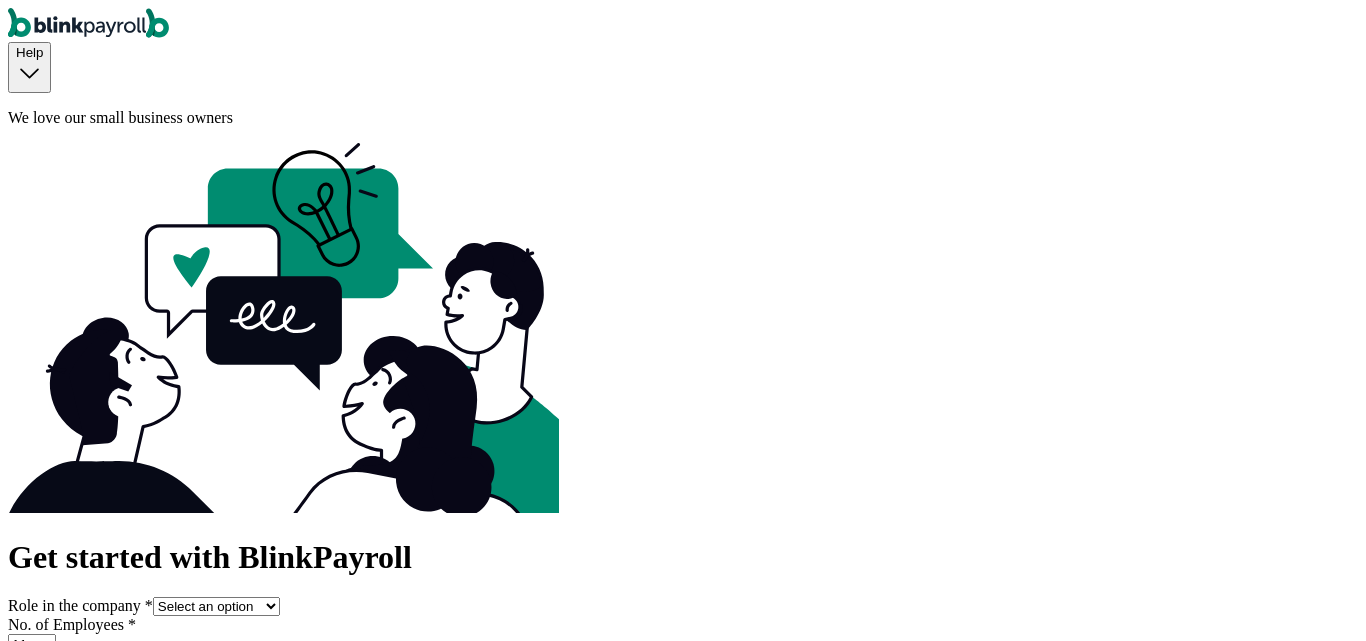 click on "11" at bounding box center [32, 644] 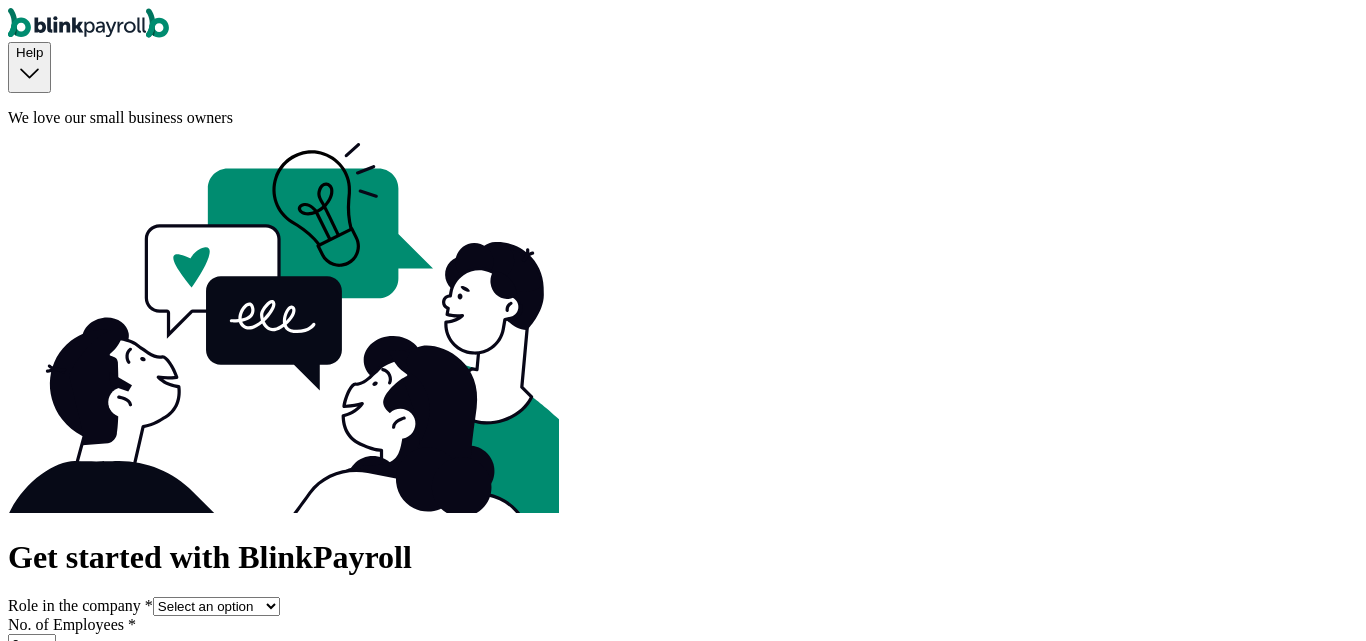 click on "Get started with BlinkPayroll Role in the company   *  Select an option Business owner HR CPA / Accountant Other No. of Employees   *  0 No. of Contractors   *  0 Continue" at bounding box center [683, 627] 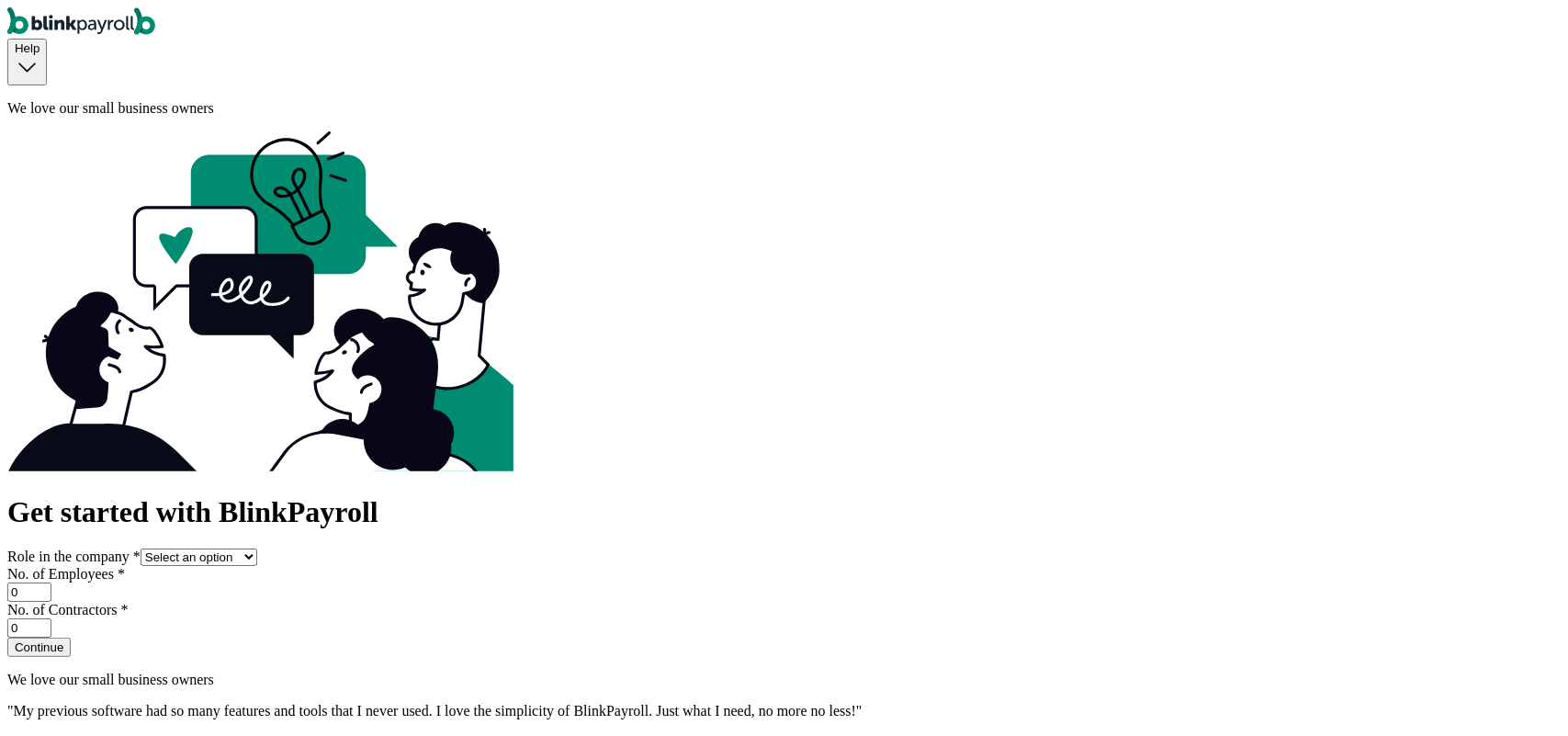click on "Get started with BlinkPayroll Role in the company   *  Select an option Business owner HR CPA / Accountant Other No. of Employees   *  0 No. of Contractors   *  0 Continue" at bounding box center [784, 576] 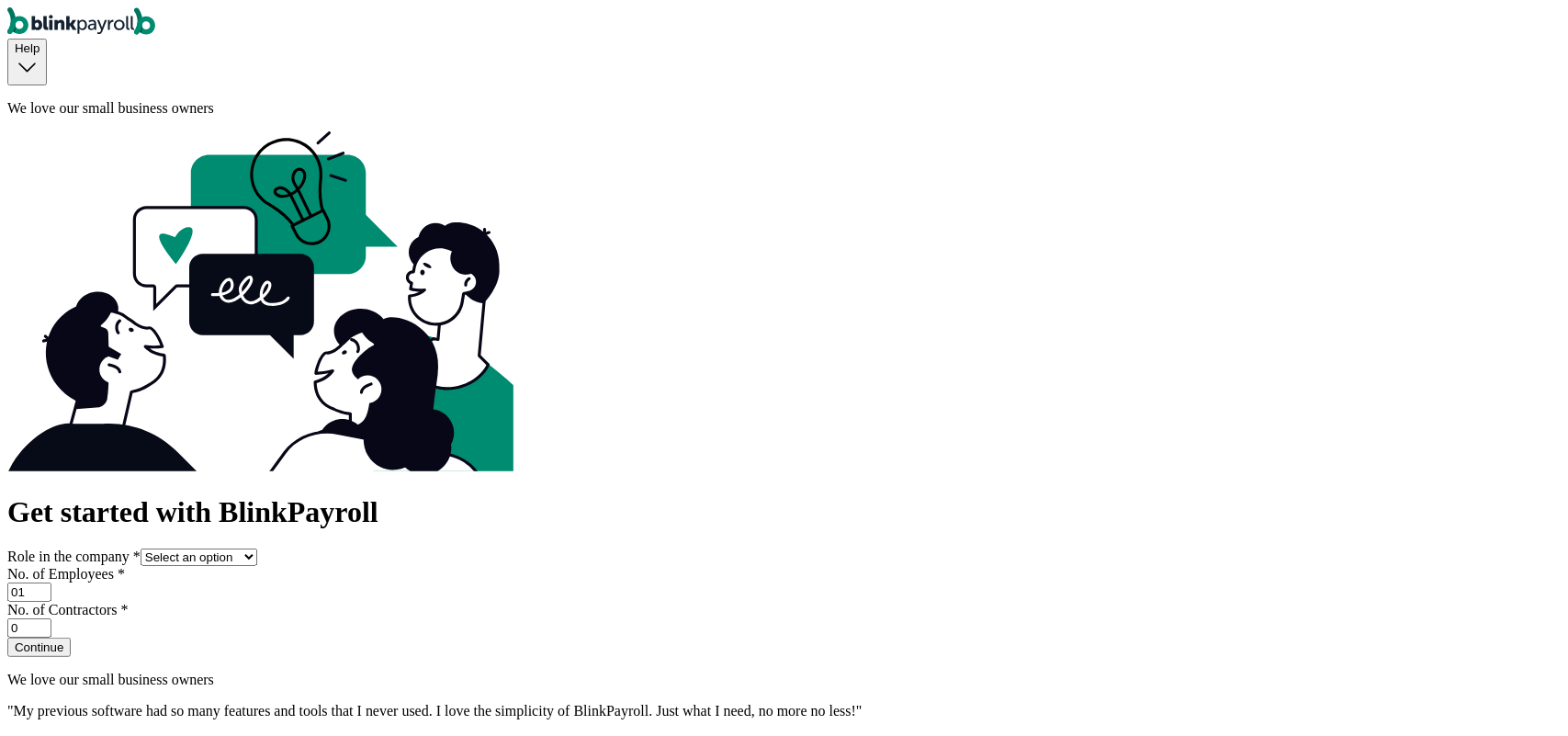 click on "Get started with BlinkPayroll Role in the company   *  Select an option Business owner HR CPA / Accountant Other No. of Employees   *  01 No. of Contractors   *  0 Continue" at bounding box center [784, 576] 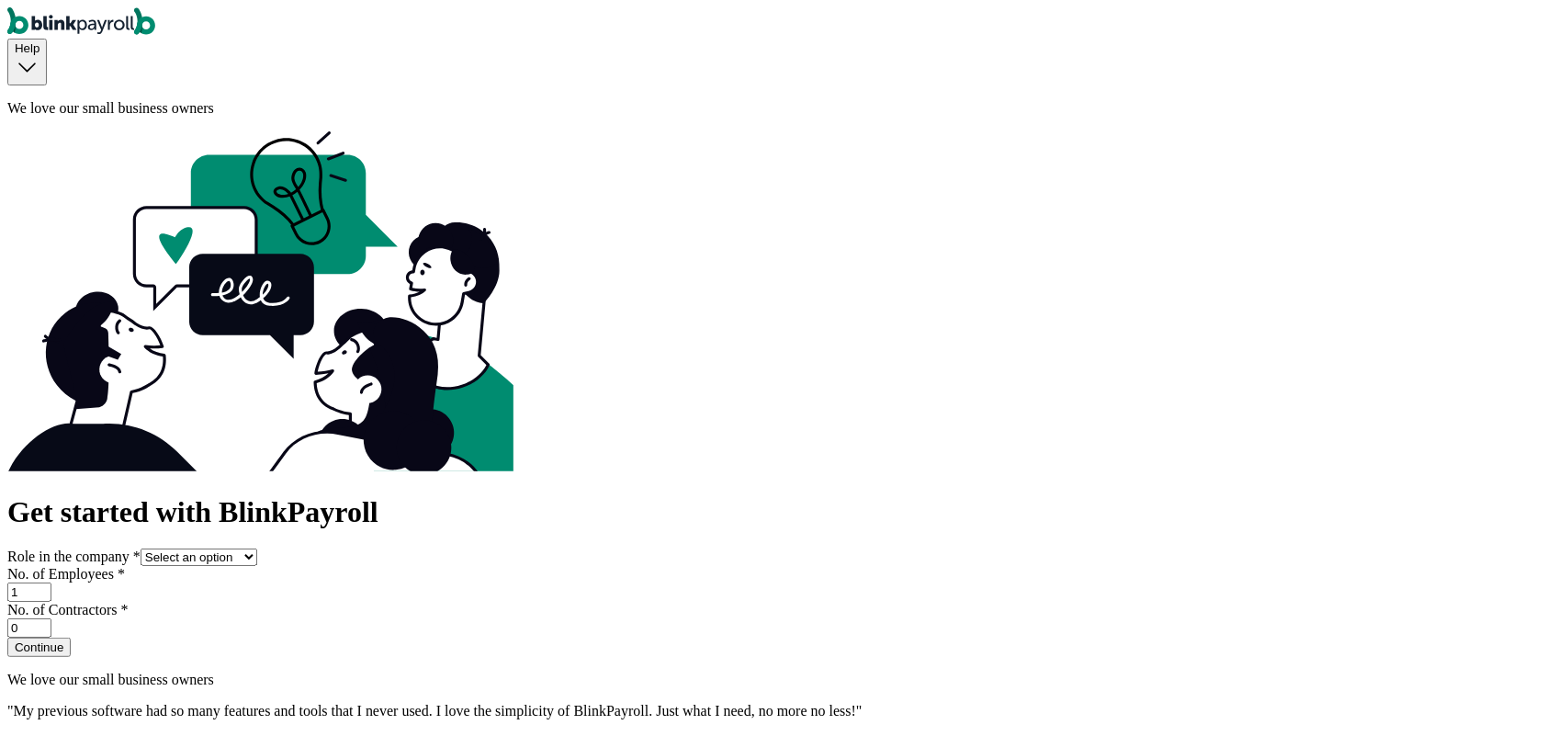 type on "1" 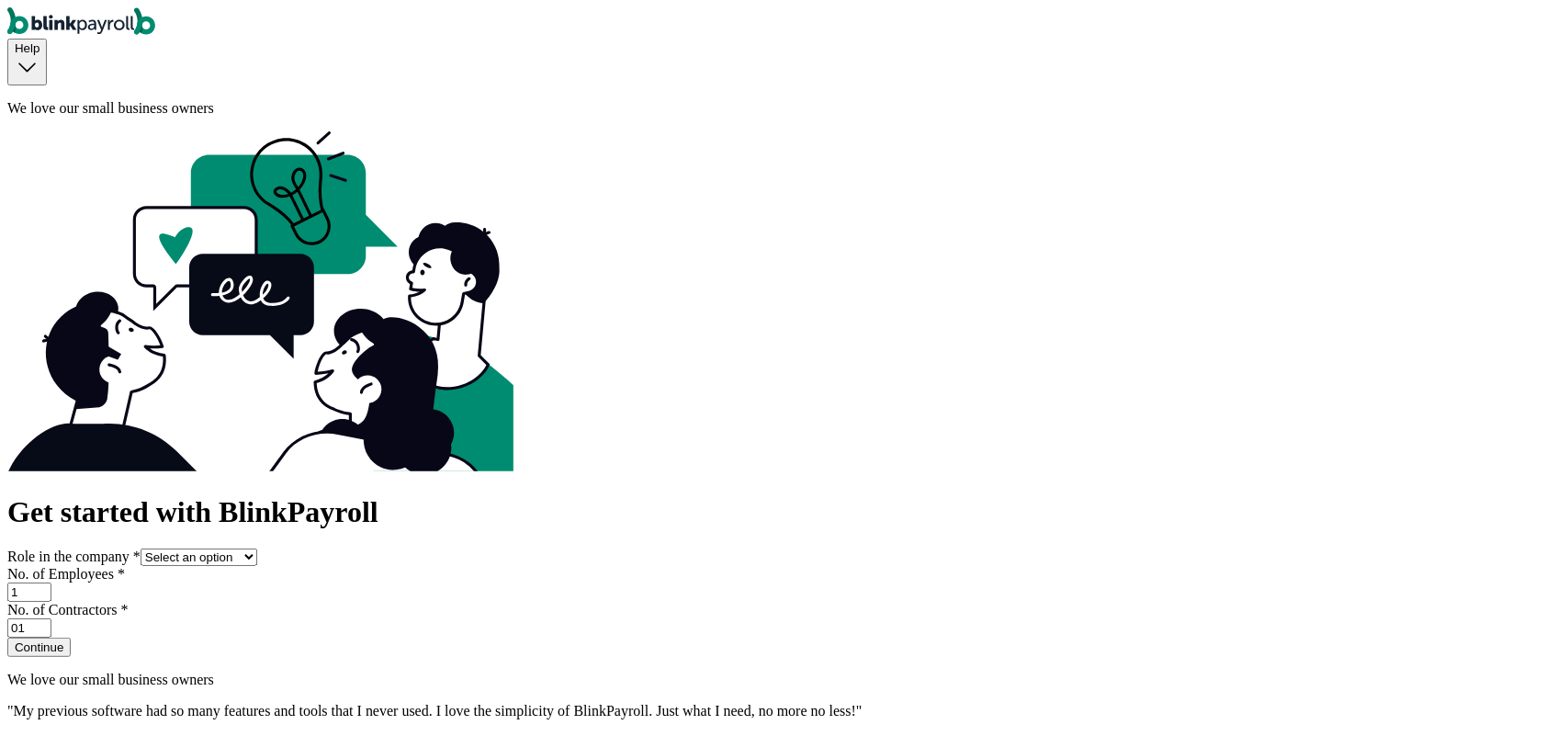 click on "Get started with BlinkPayroll Role in the company   *  Select an option Business owner HR CPA / Accountant Other No. of Employees   *  1 No. of Contractors   *  01 Continue" at bounding box center [784, 576] 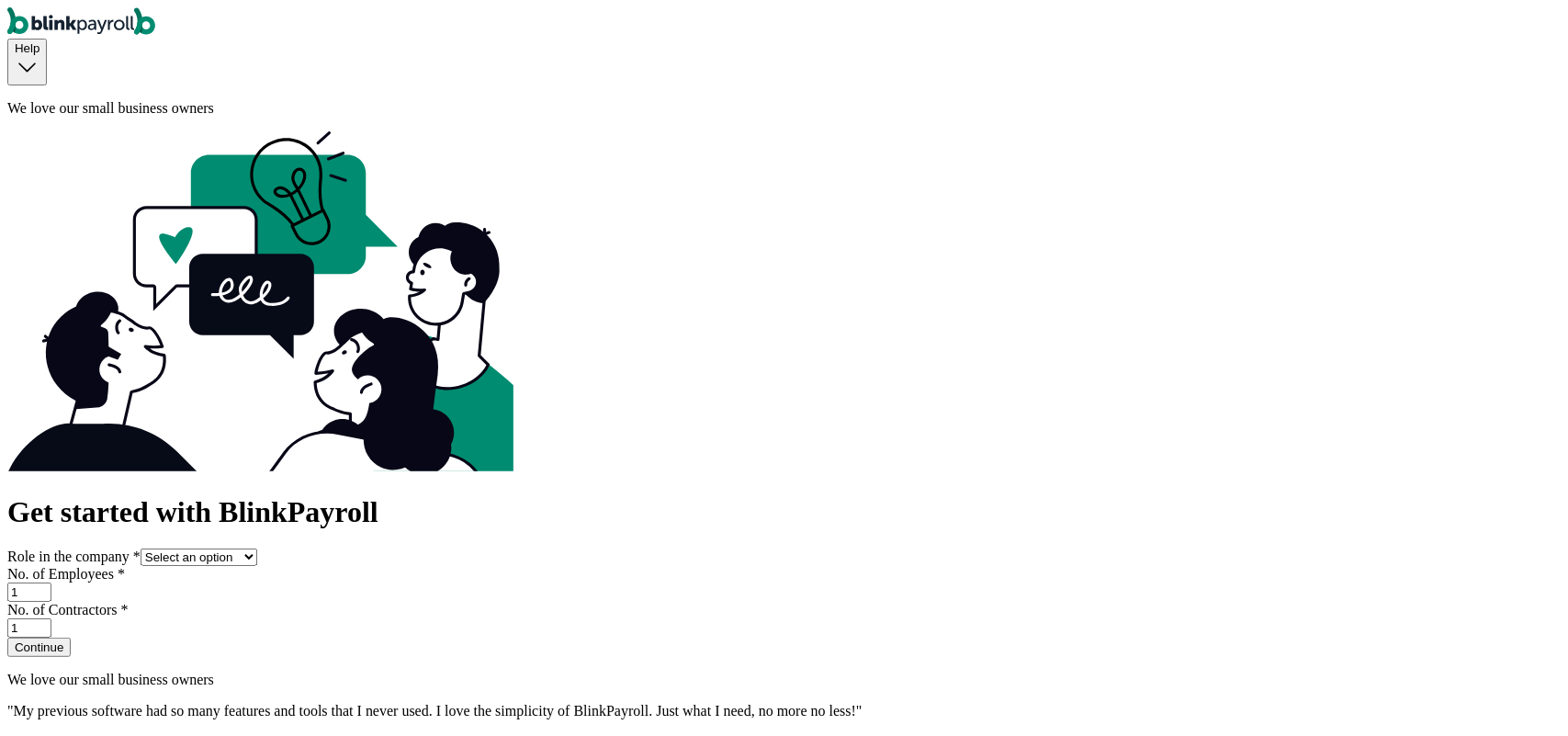 type on "1" 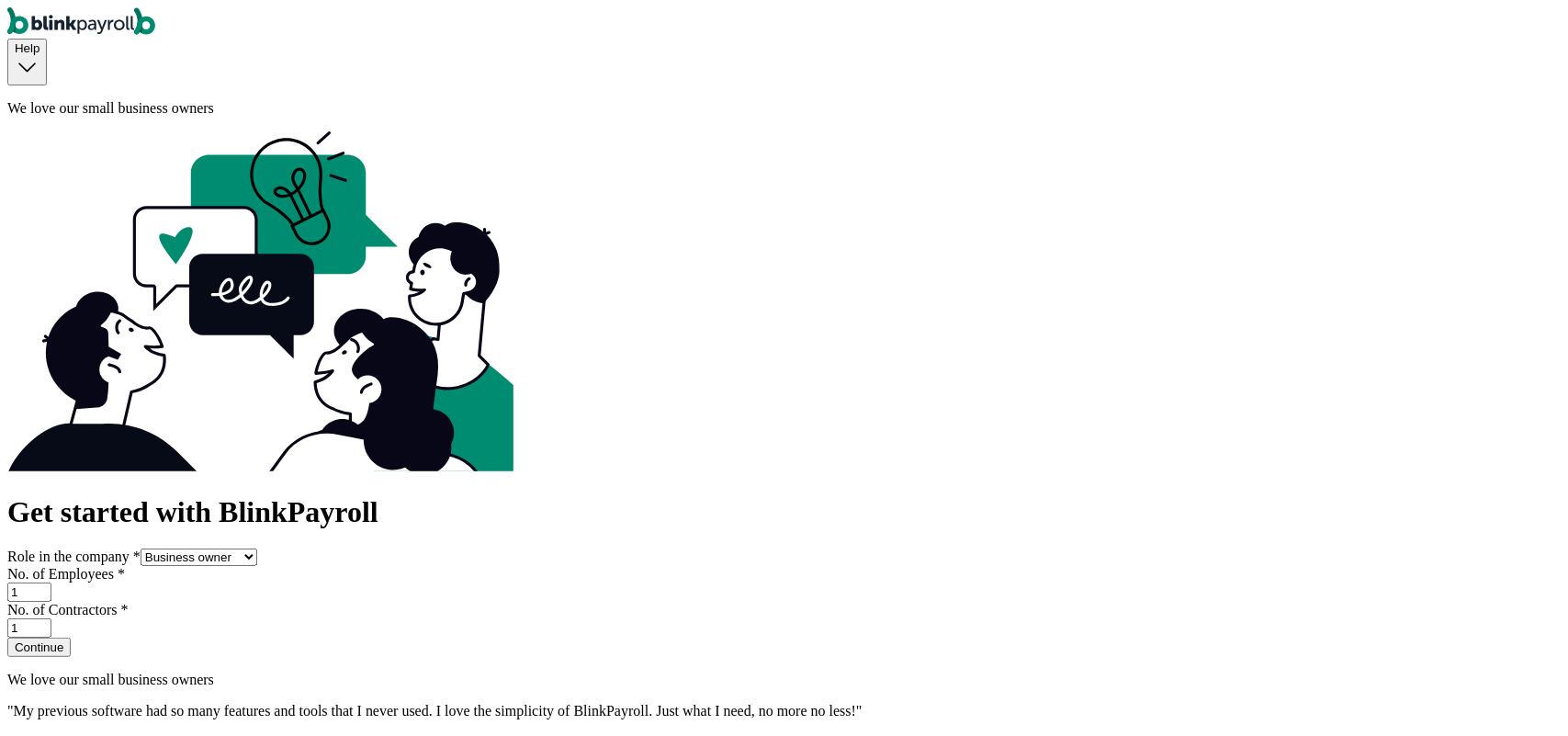 click on "Select an option Business owner HR CPA / Accountant Other" at bounding box center (198, 557) 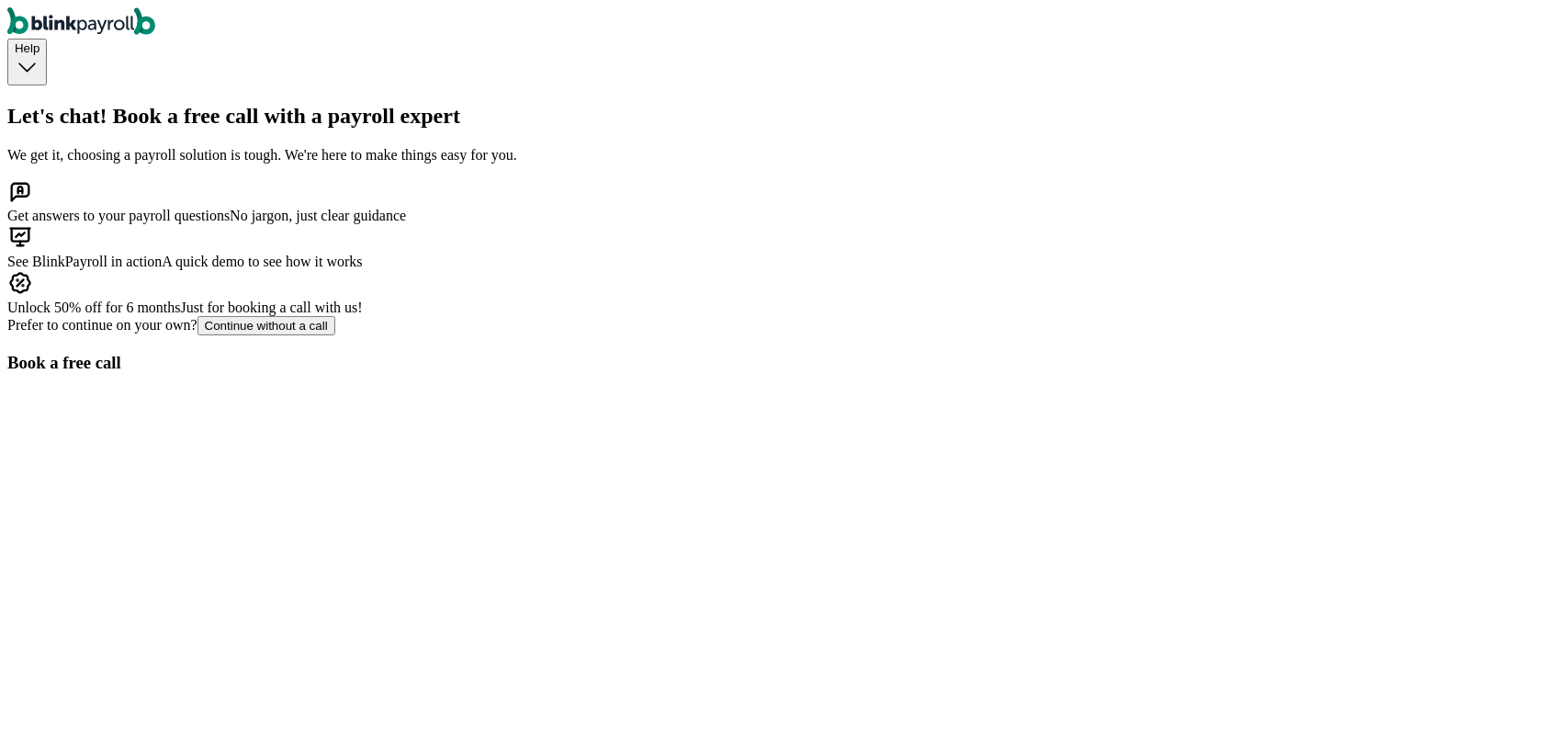 scroll, scrollTop: 0, scrollLeft: 0, axis: both 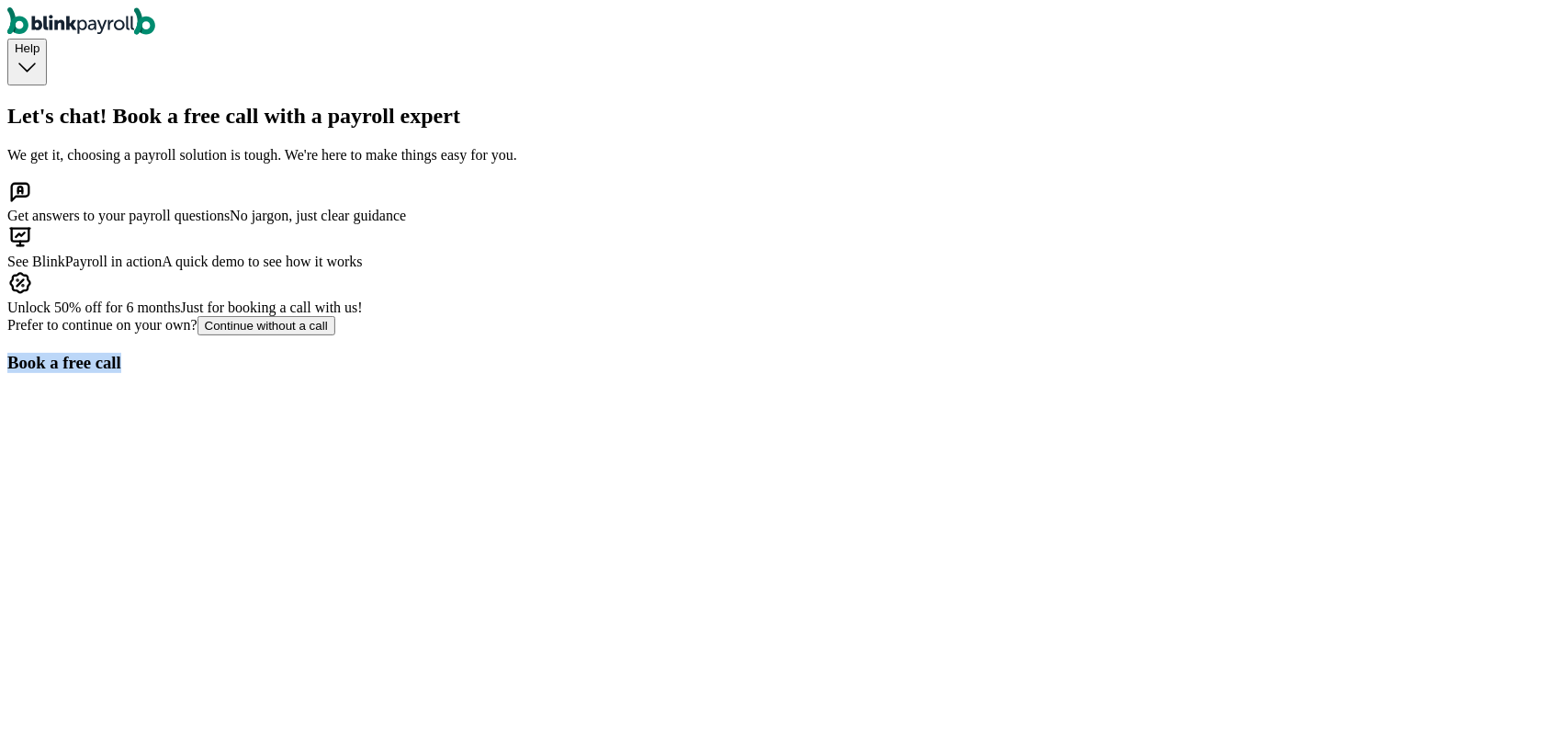 drag, startPoint x: 667, startPoint y: 121, endPoint x: 855, endPoint y: 122, distance: 188.00266 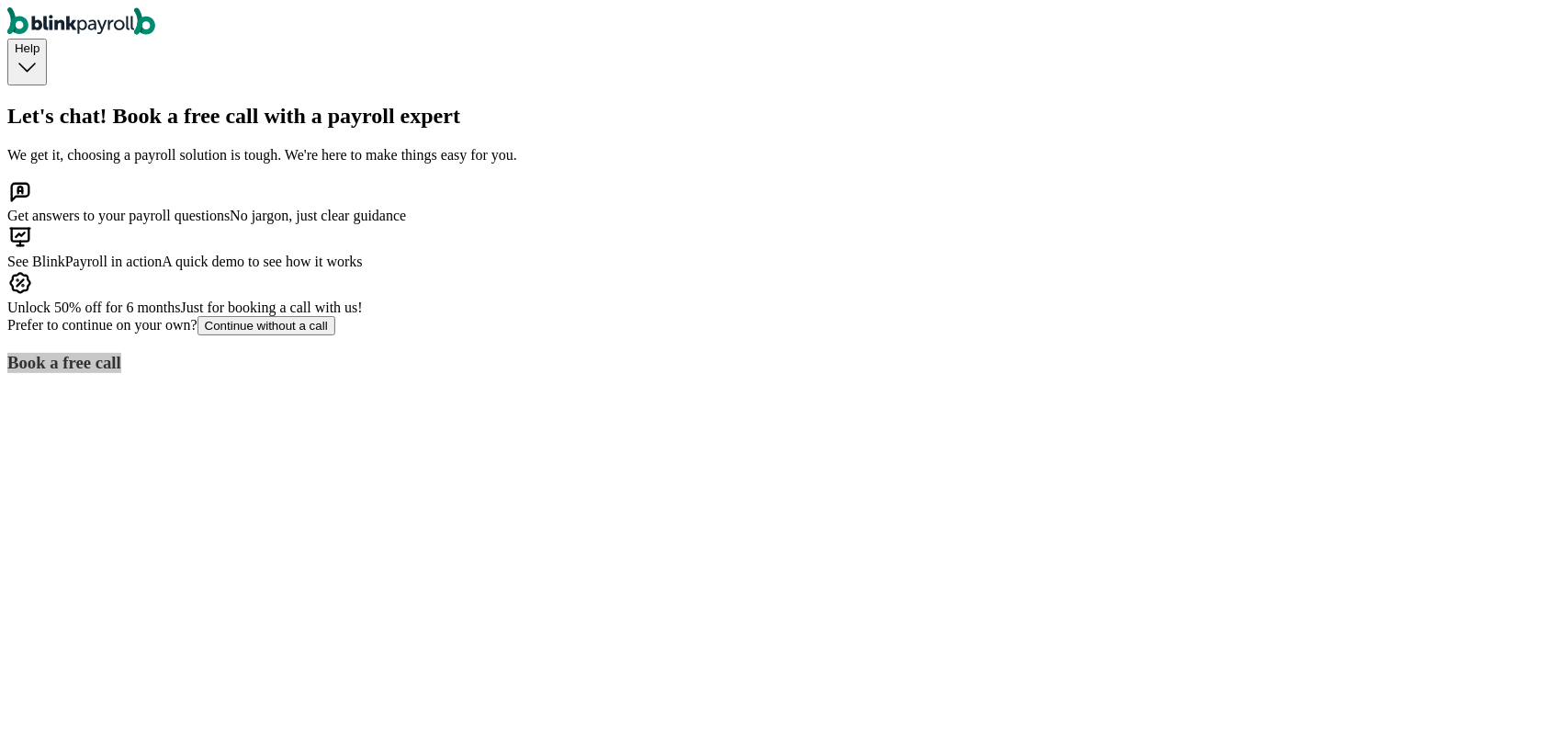 scroll, scrollTop: 125, scrollLeft: 0, axis: vertical 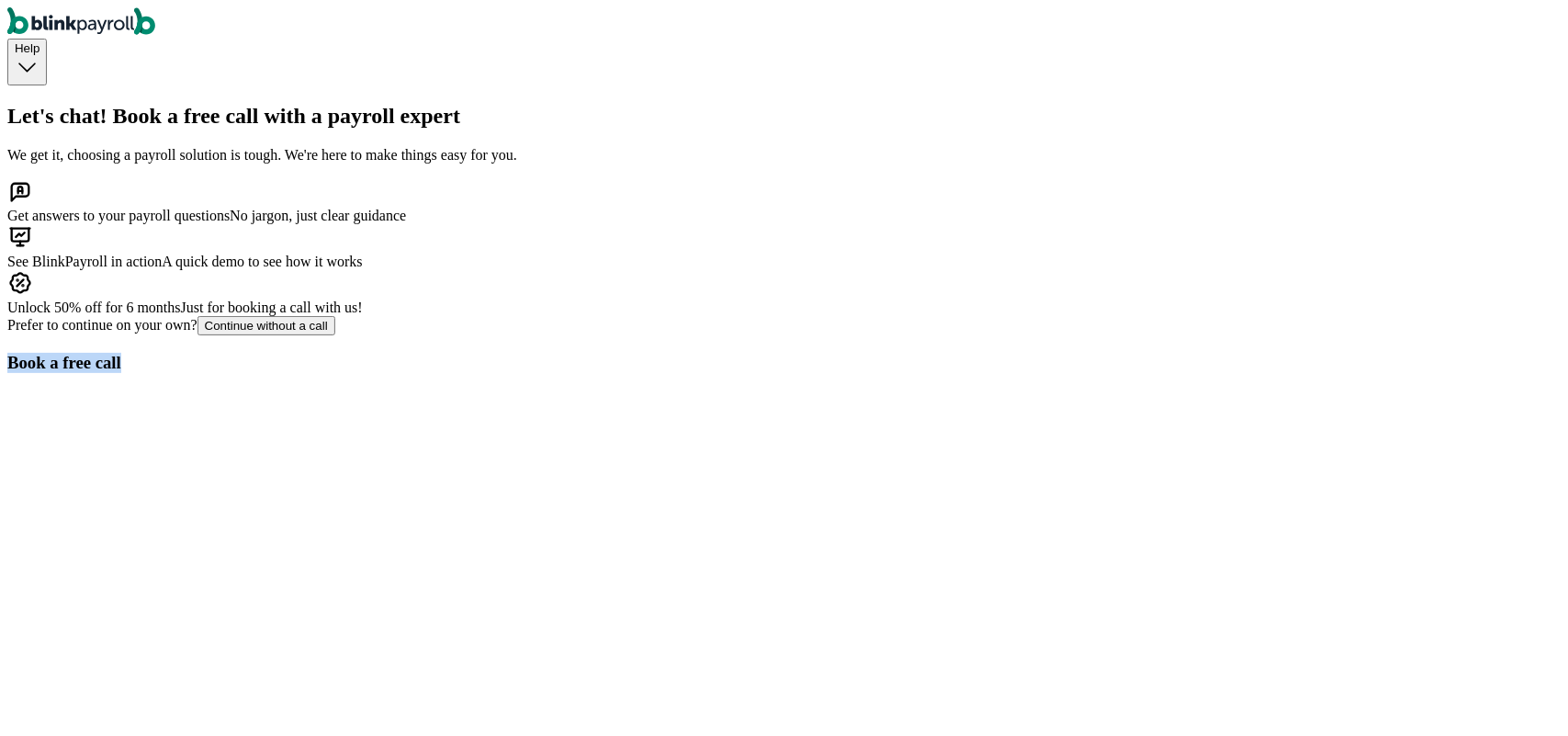 click on "Let's chat! Book a free call with a payroll expert We get it, choosing a payroll solution is tough. We're here to make things easy for you. Get answers to your payroll questions No jargon, just clear guidance See BlinkPayroll in action A quick demo to see how it works Unlock 50% off for 6 months Just for booking a call with us! Prefer to continue on your own? Continue without a call Book a free call Prefer to continue on your own? Continue without a call" at bounding box center (784, 935) 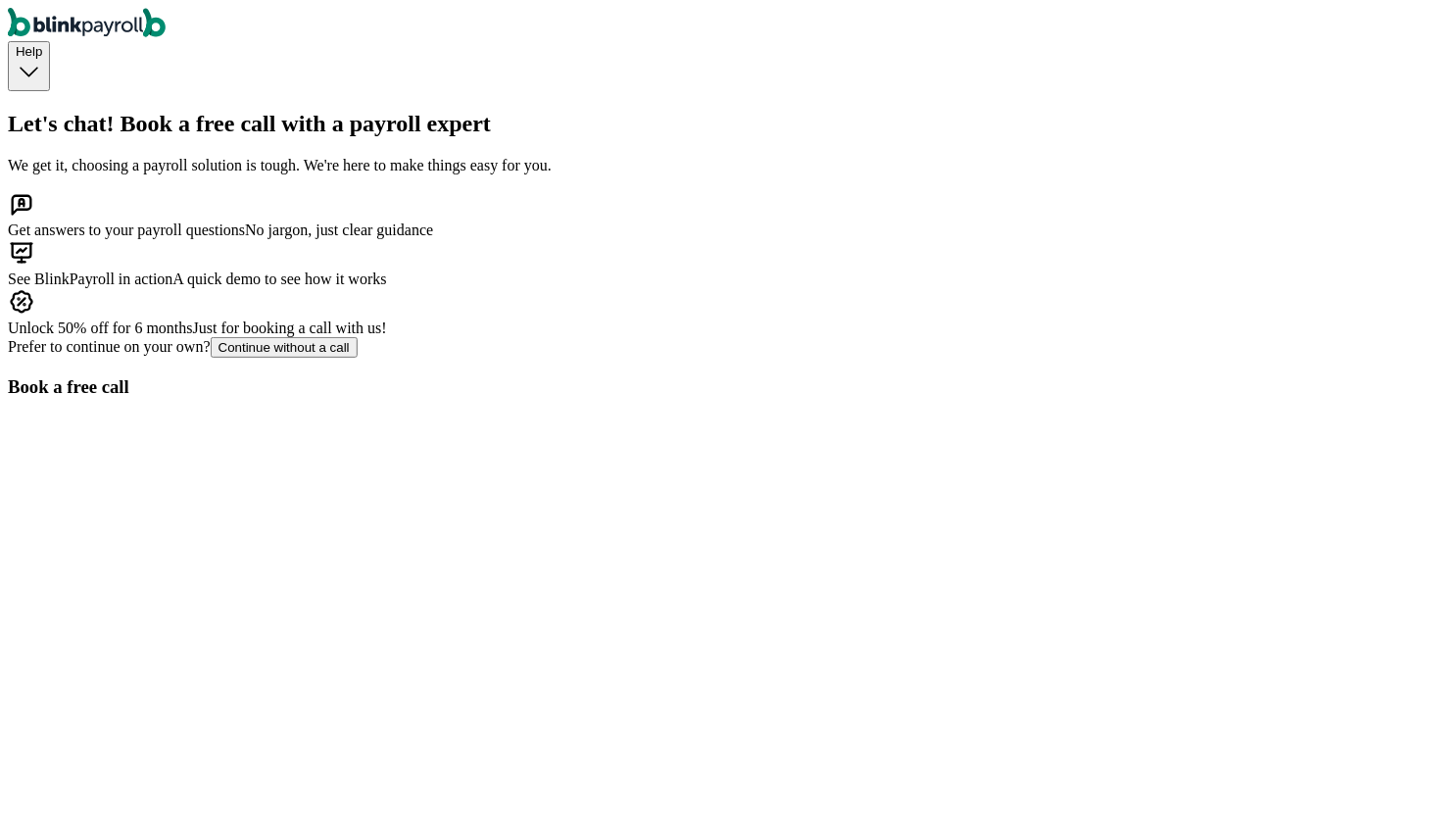 scroll, scrollTop: 60, scrollLeft: 0, axis: vertical 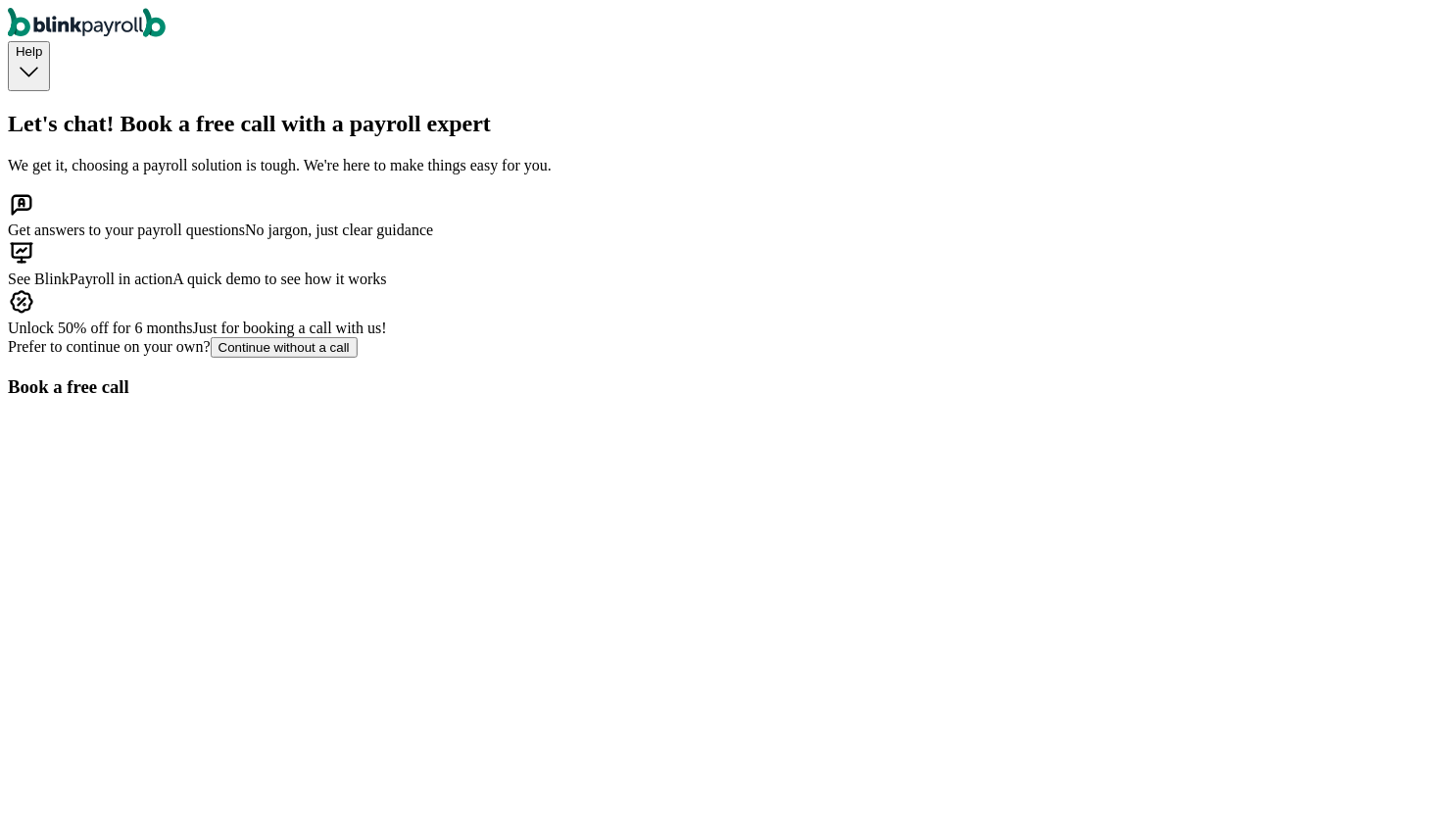 type 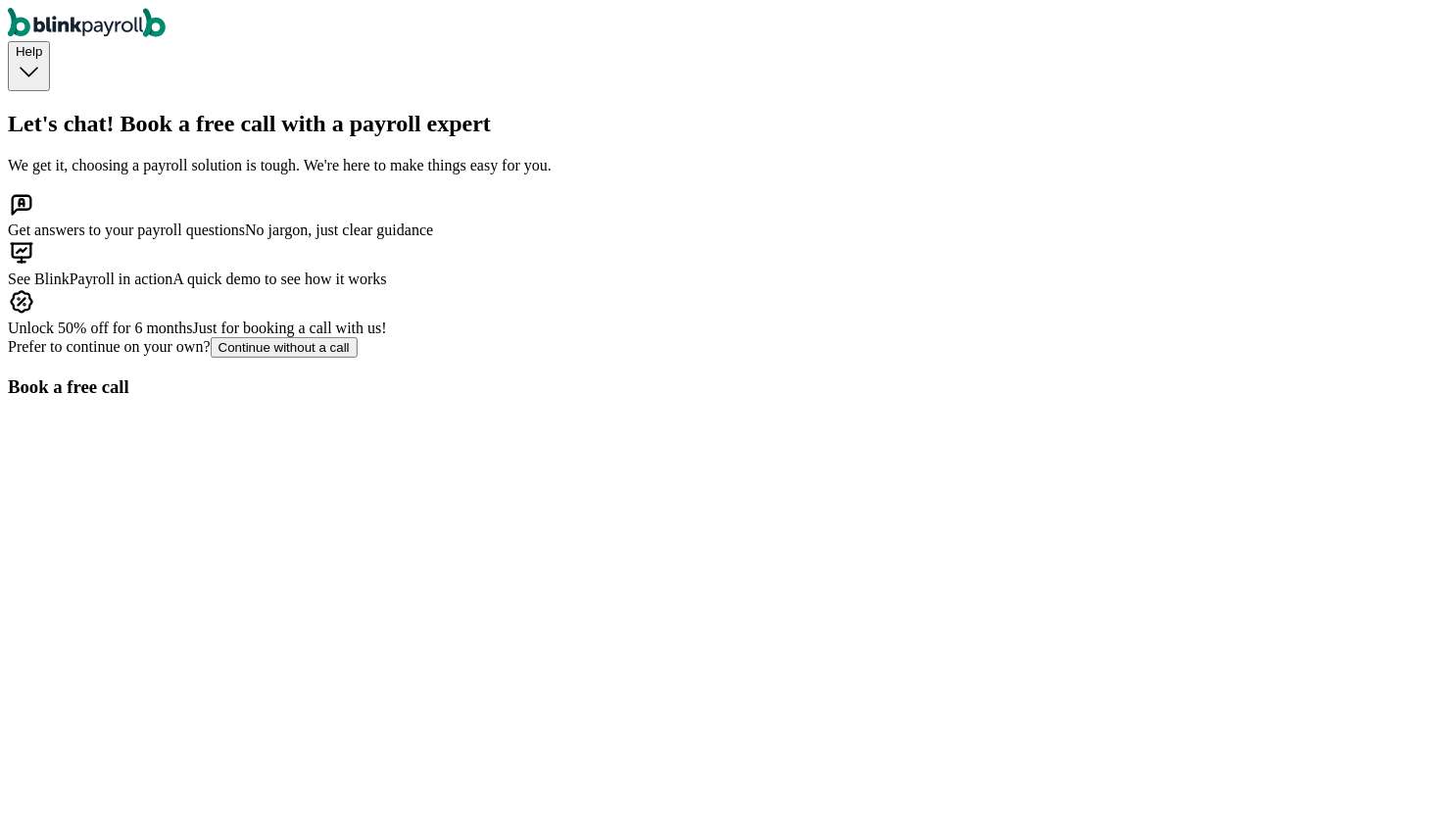 click on "Continue without a call" at bounding box center [284, 347] 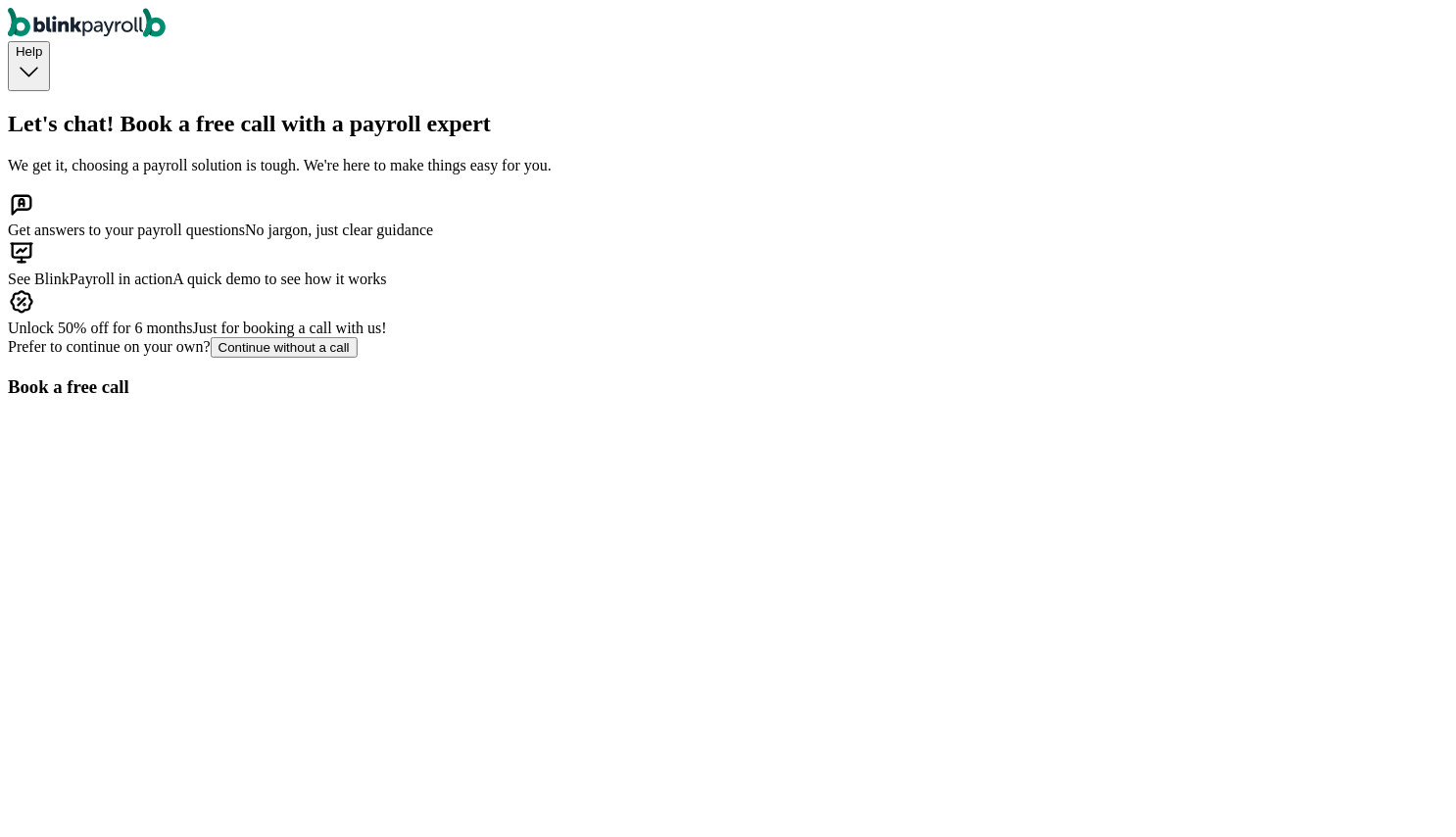 click on "Continue without a call" at bounding box center (284, 347) 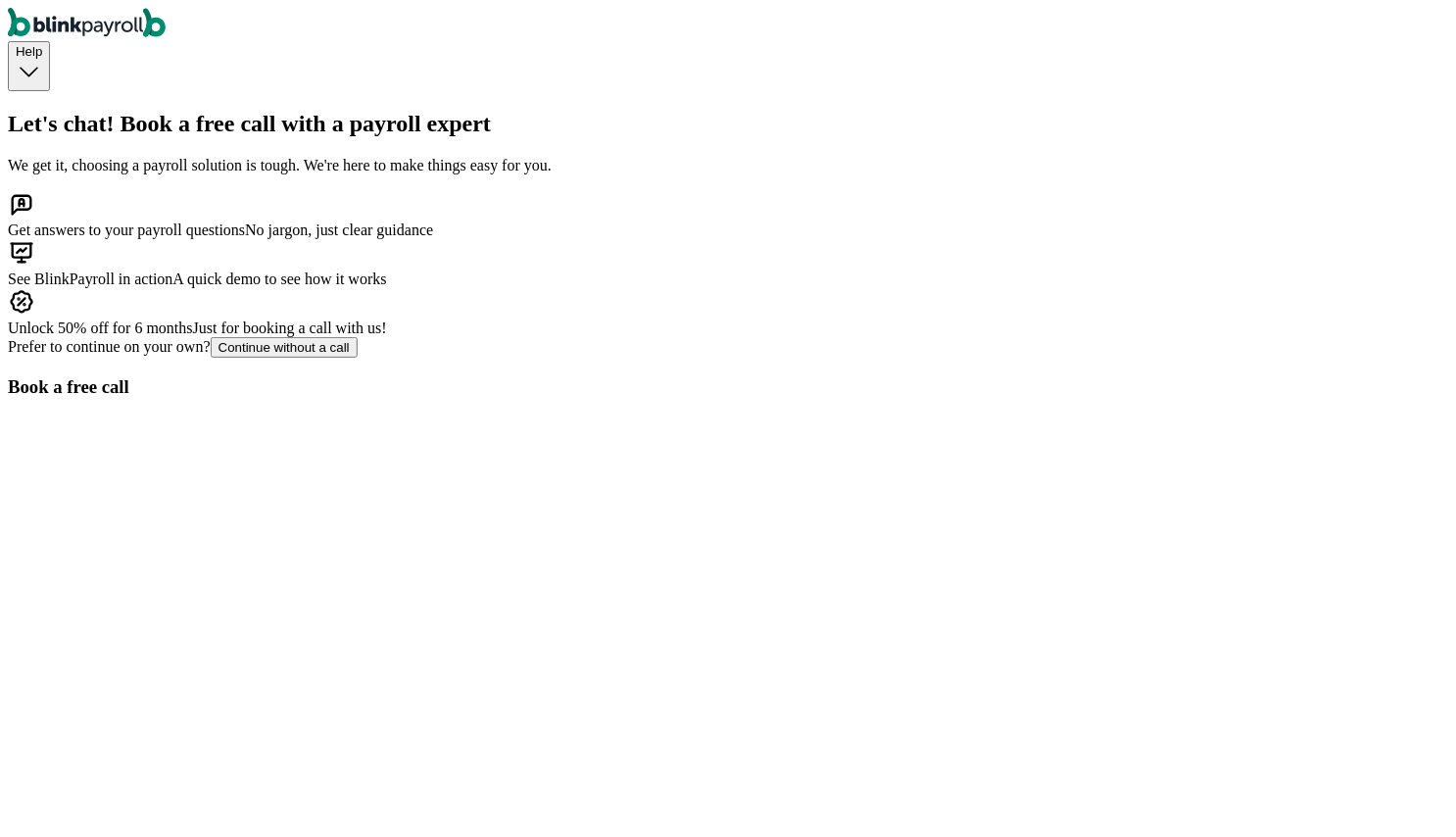 drag, startPoint x: 890, startPoint y: 518, endPoint x: 980, endPoint y: 517, distance: 90.00556 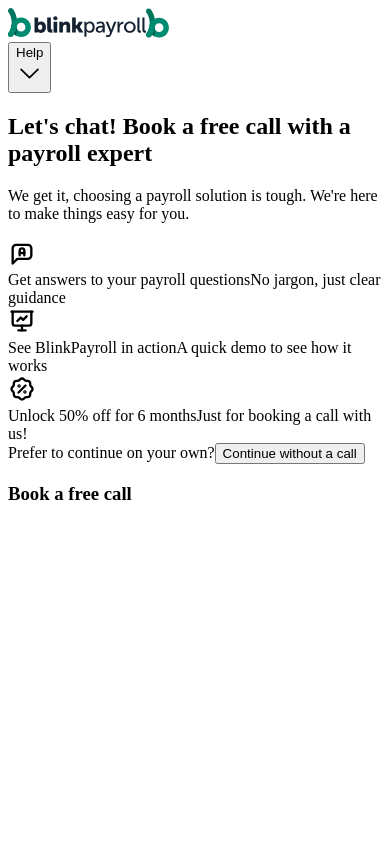 scroll, scrollTop: 297, scrollLeft: 0, axis: vertical 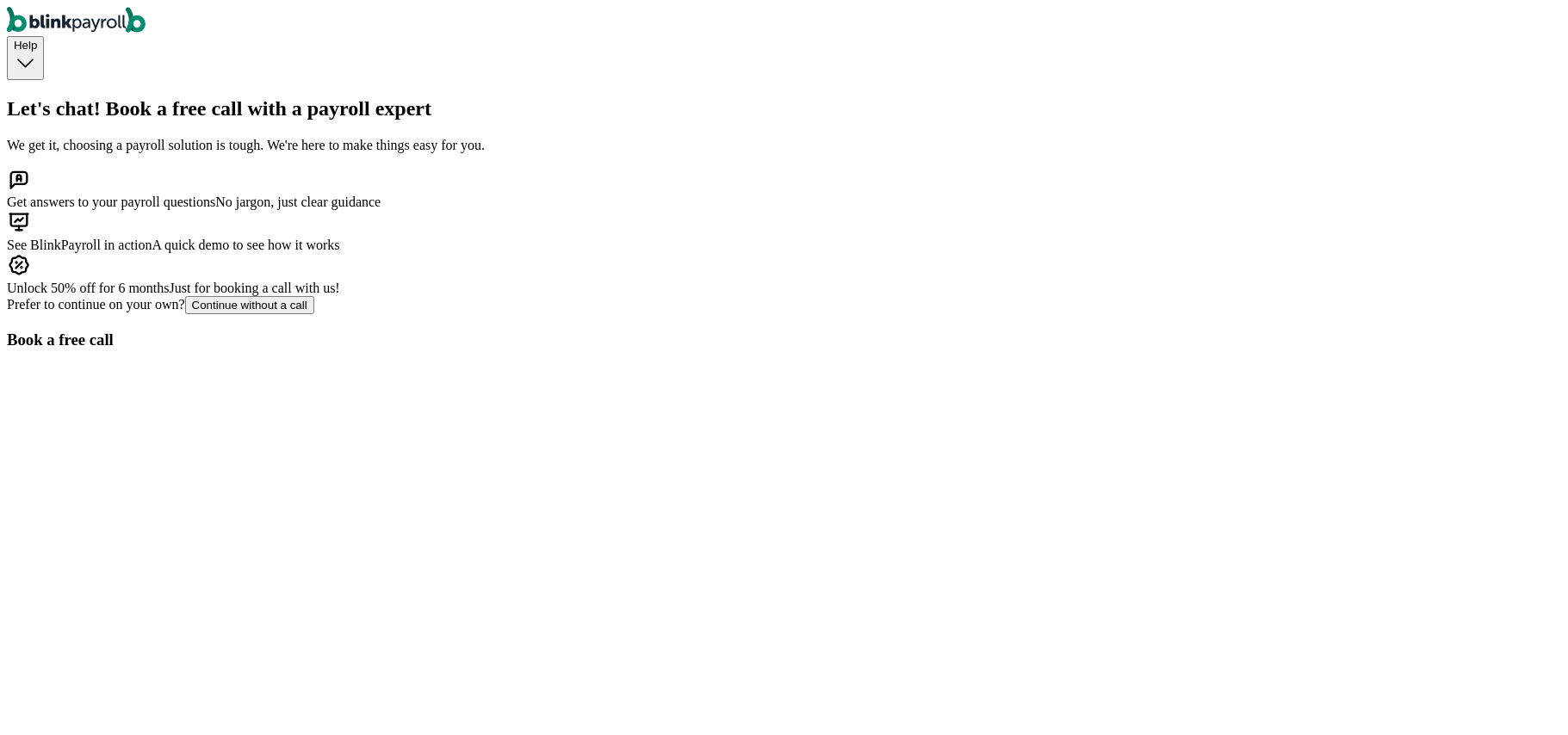 click on "Continue with self onboarding" at bounding box center [90, 2464] 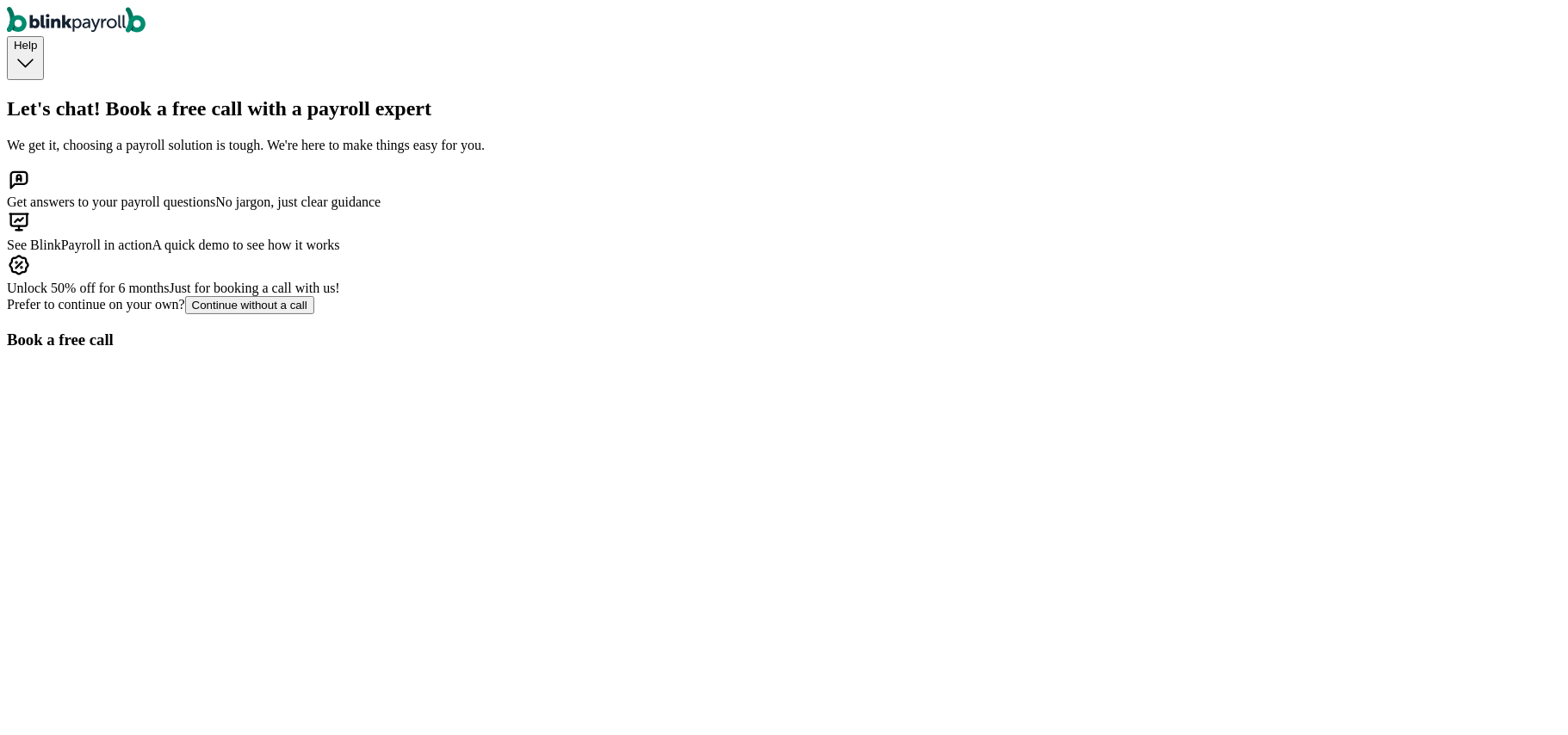 click on "Continue without a call" at bounding box center [250, 305] 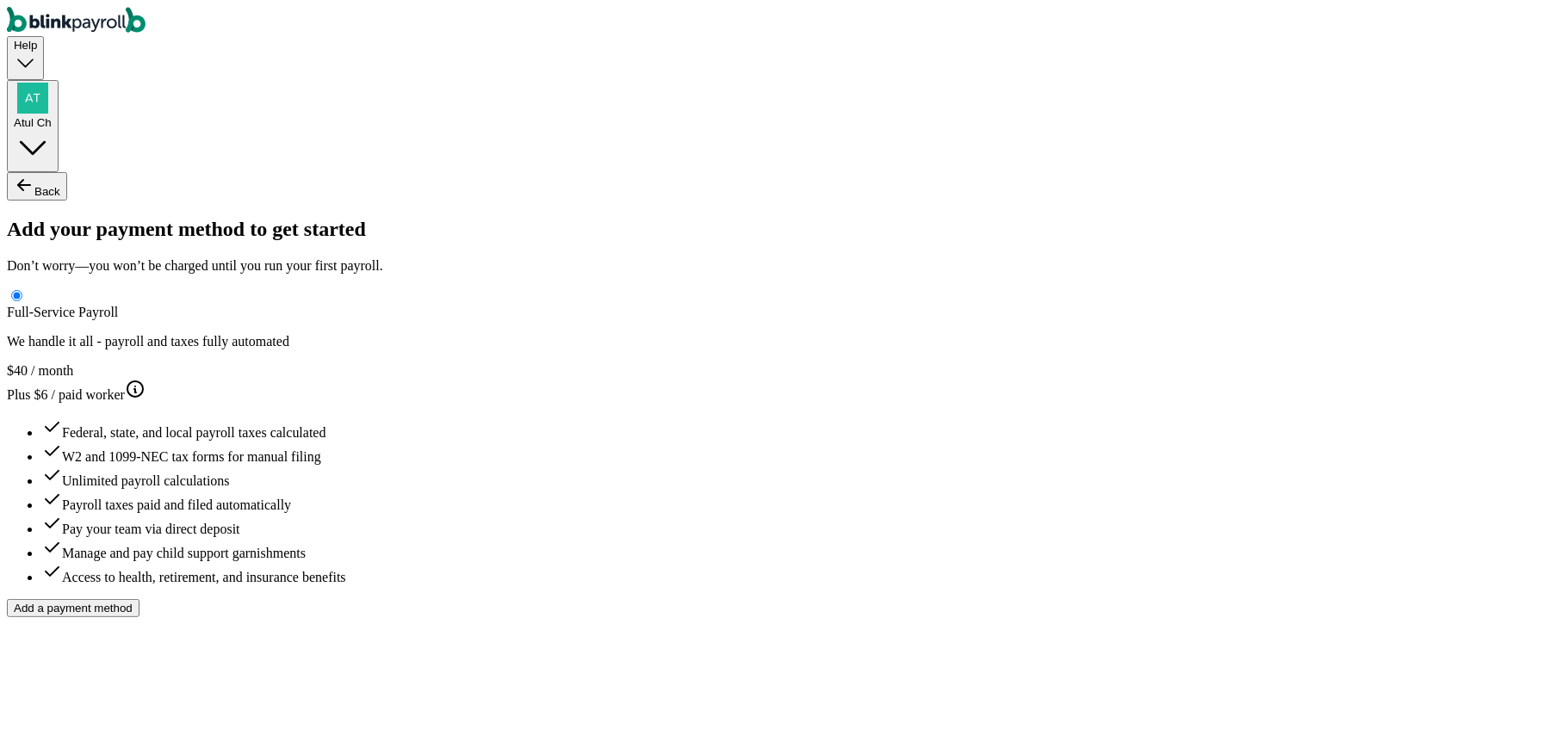 click at bounding box center [83, 2322] 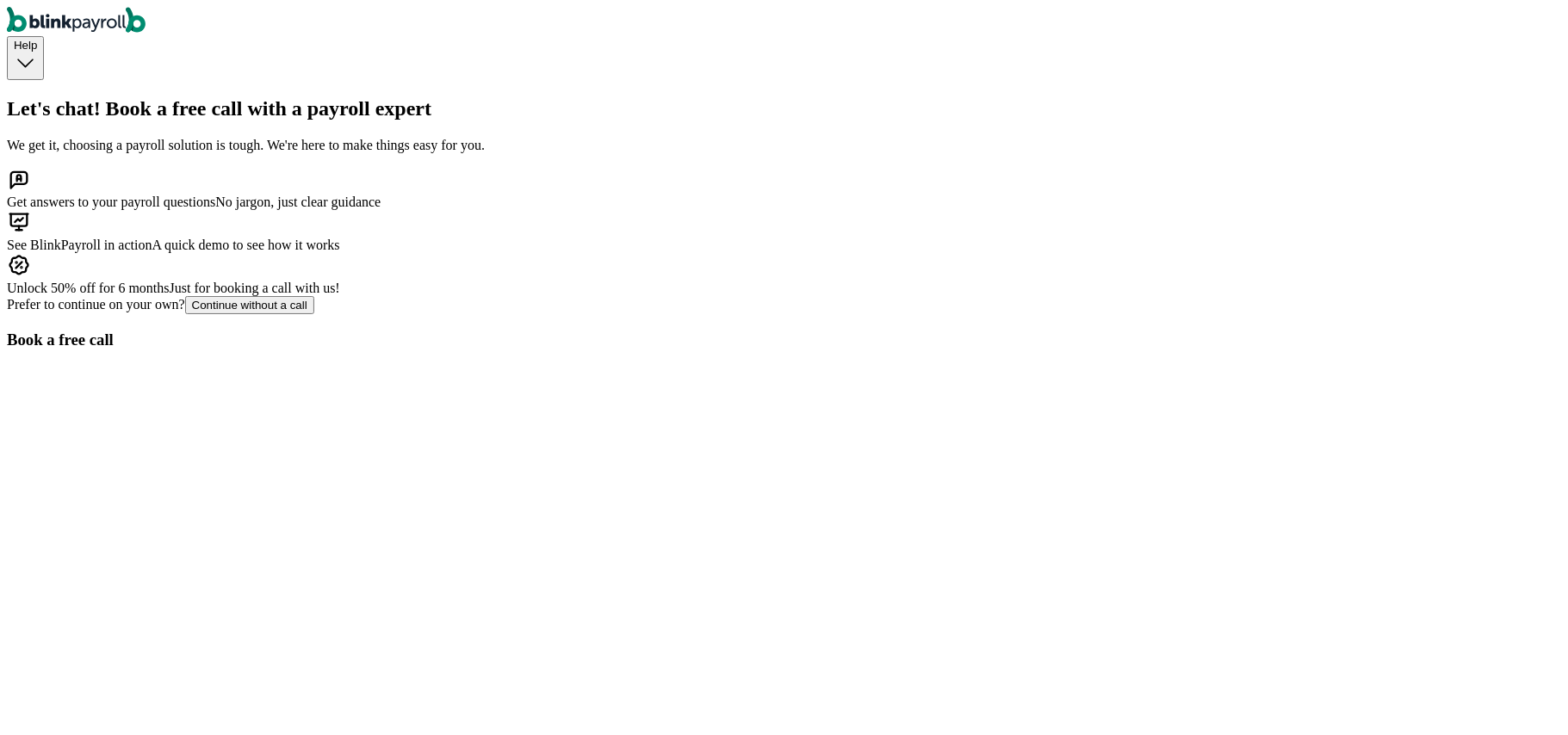 scroll, scrollTop: 71, scrollLeft: 0, axis: vertical 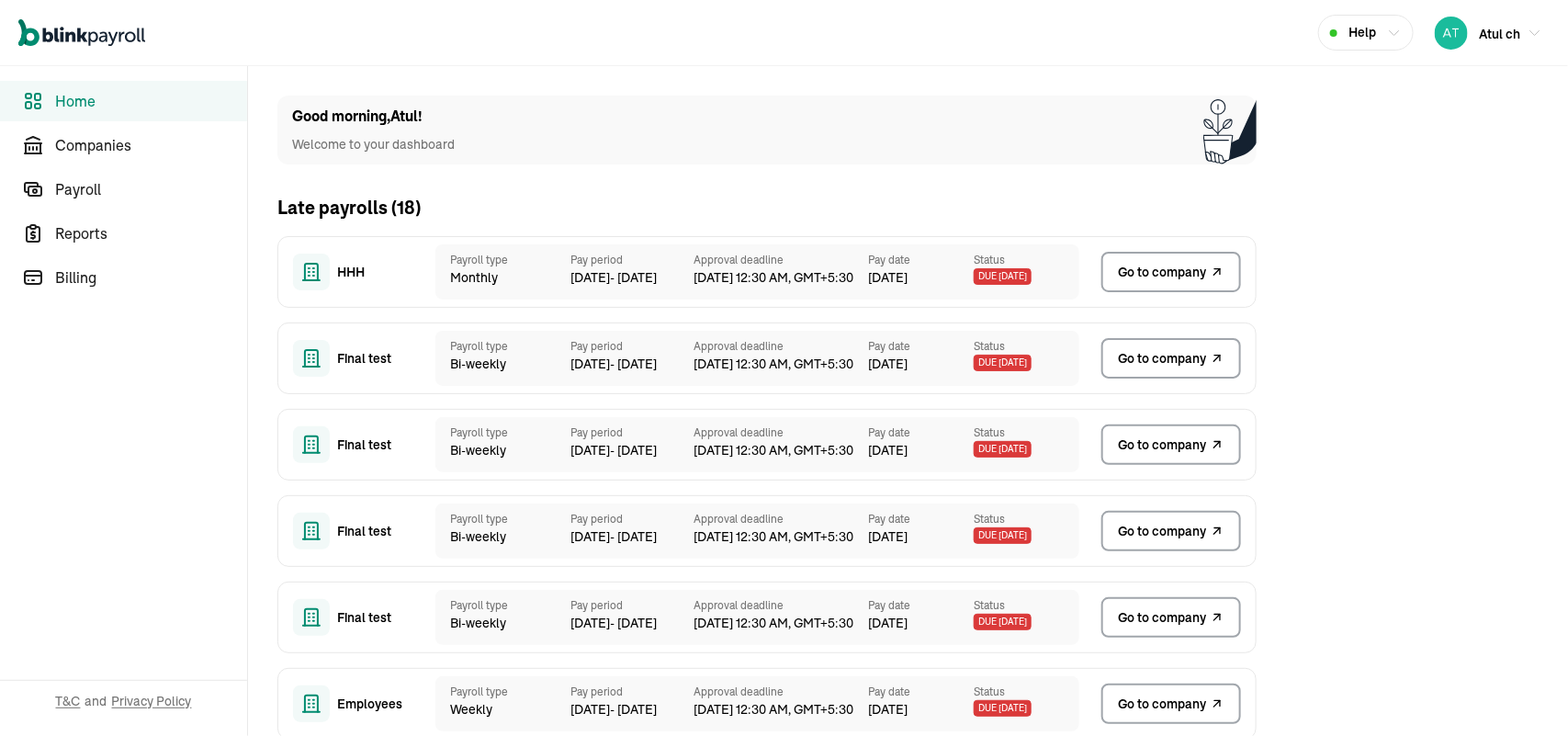 click on "Go to company" at bounding box center (1162, 272) 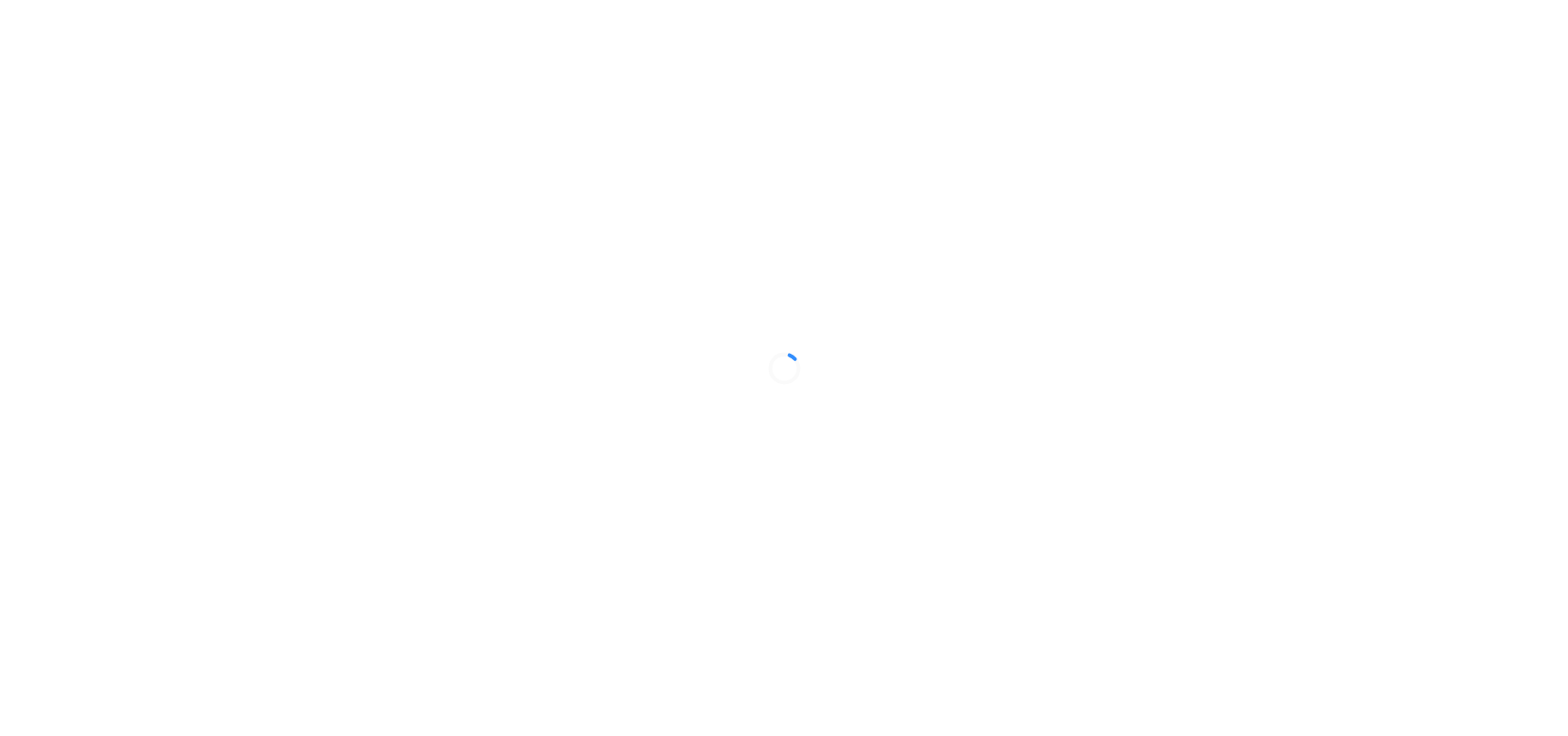 scroll, scrollTop: 0, scrollLeft: 0, axis: both 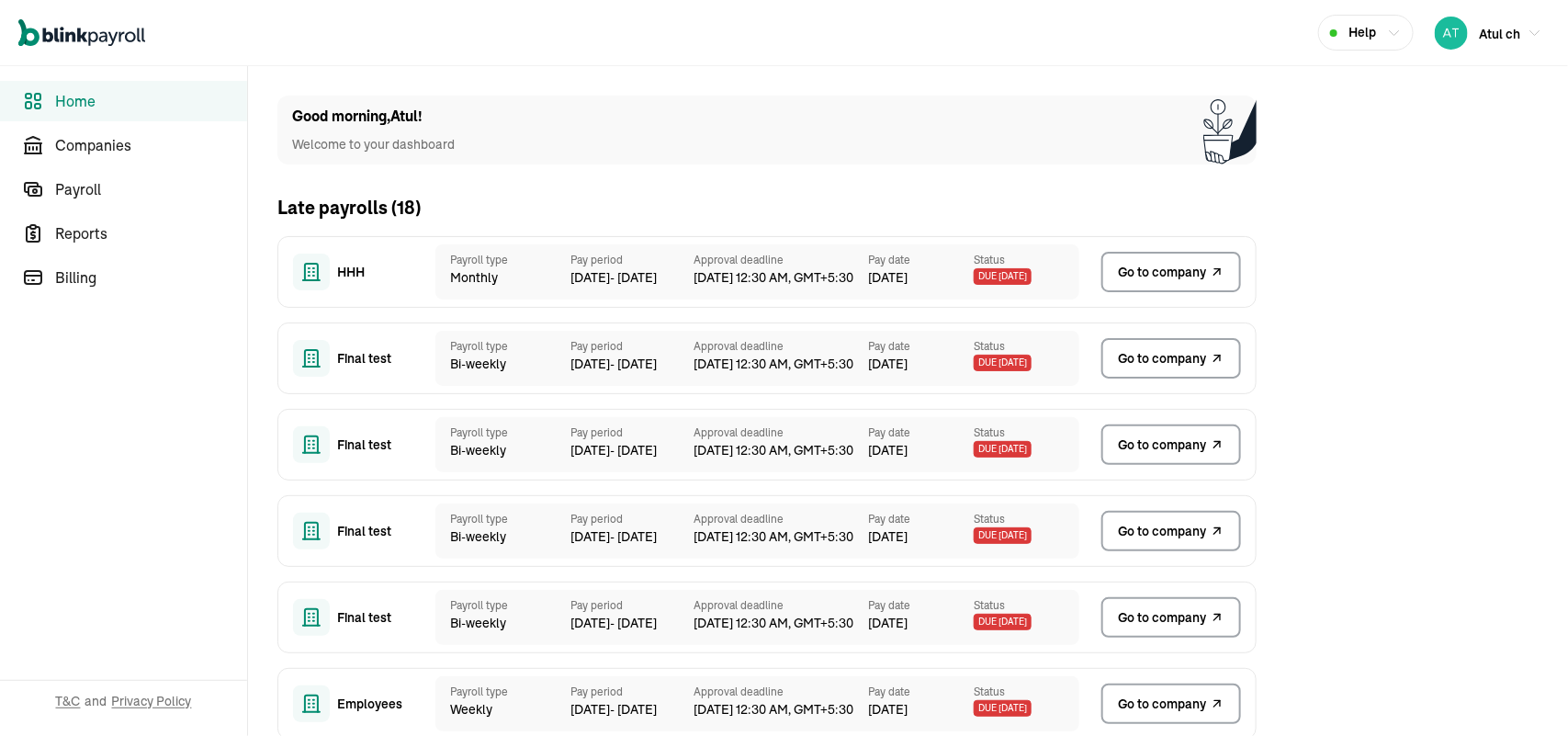 click on "Go to company" at bounding box center [1162, 272] 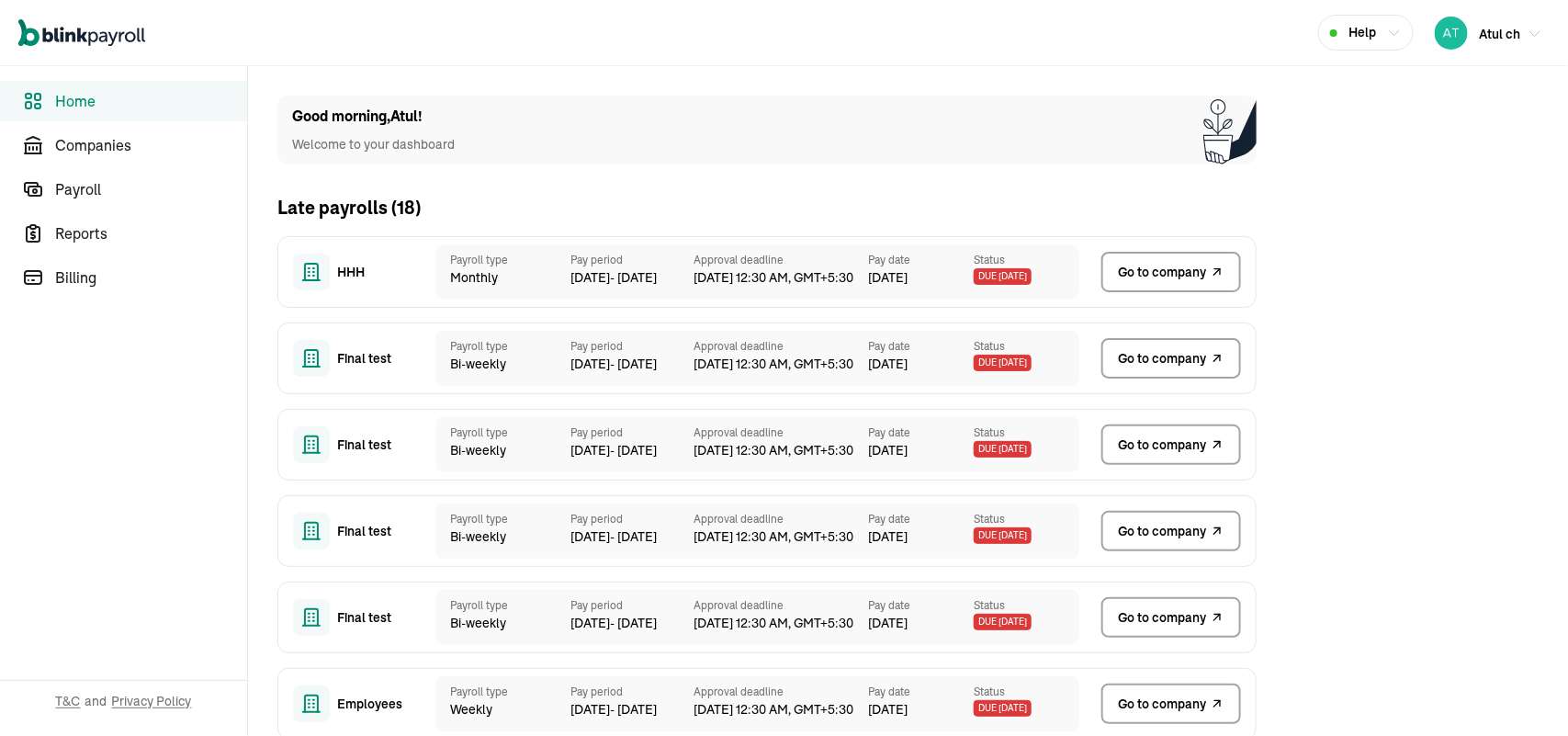 click on "Atul ch" at bounding box center (1499, 34) 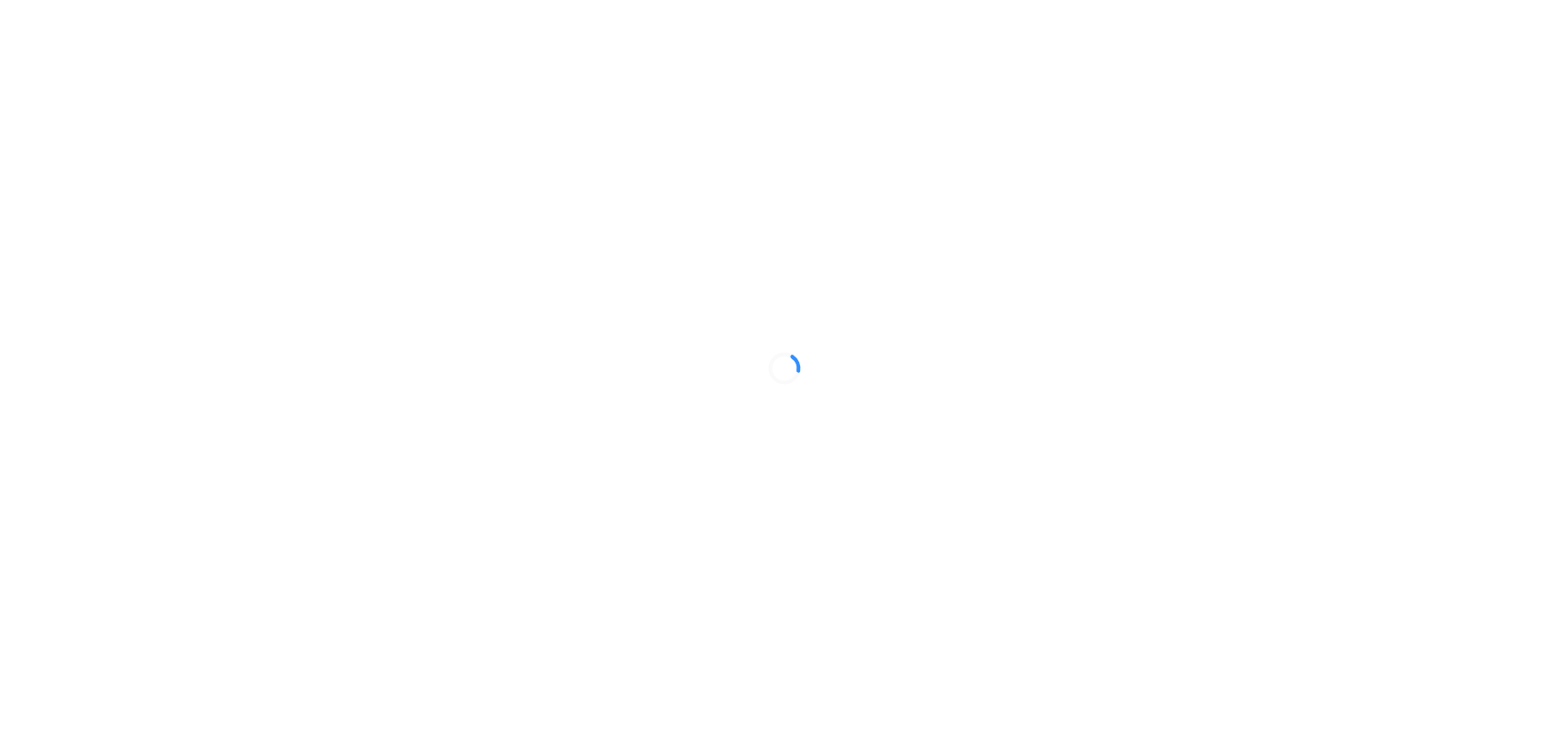 scroll, scrollTop: 0, scrollLeft: 0, axis: both 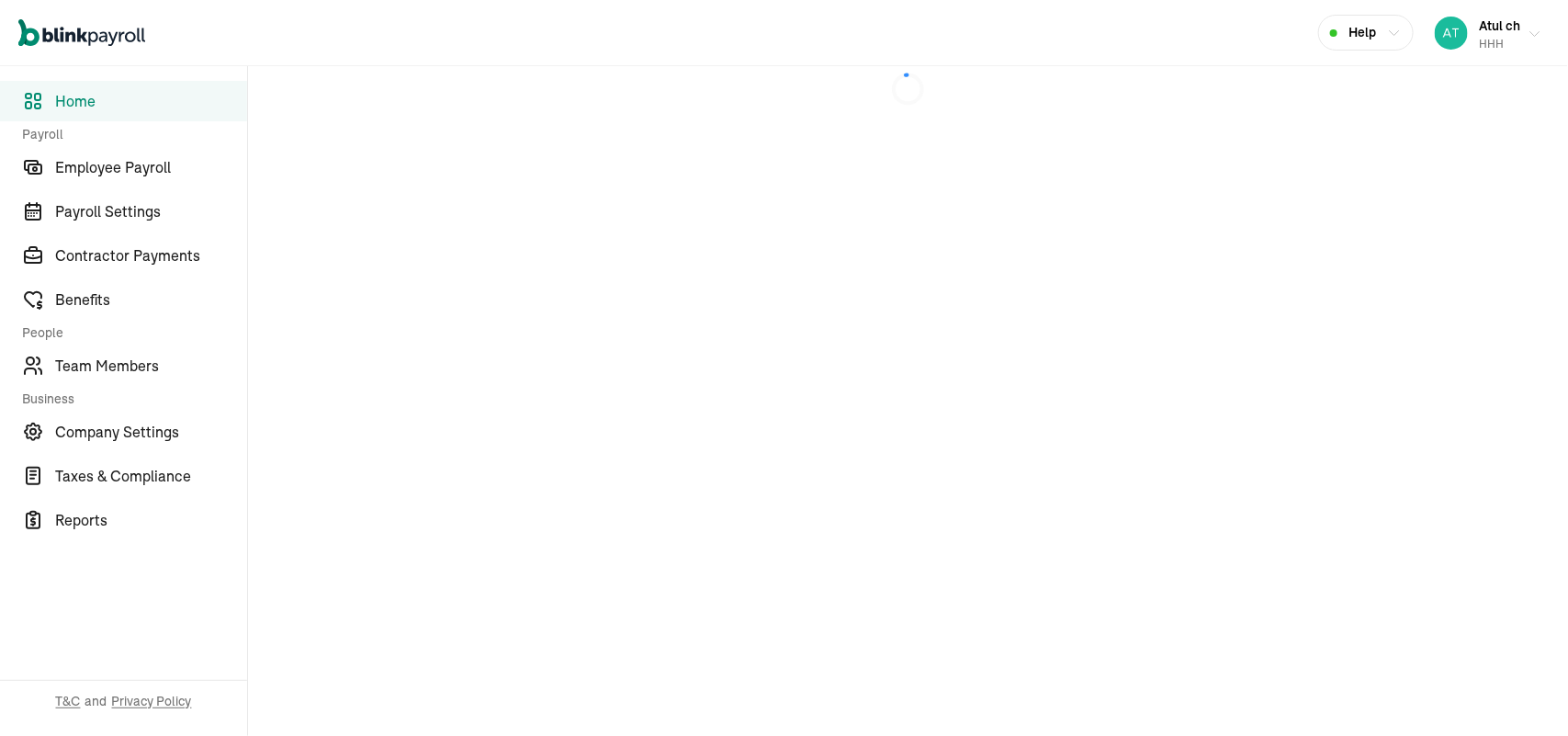 click on "Atul ch" at bounding box center (1499, 26) 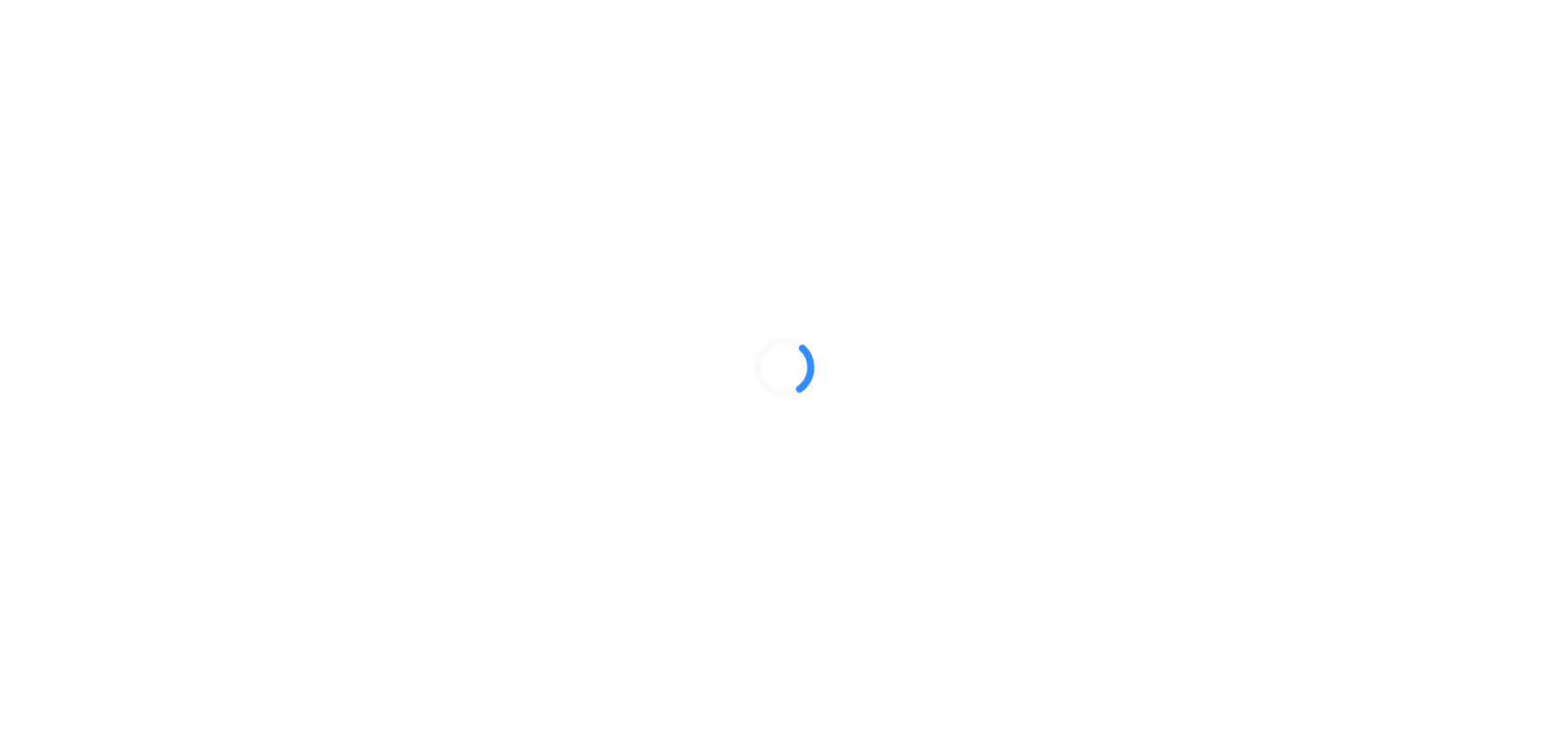 scroll, scrollTop: 0, scrollLeft: 0, axis: both 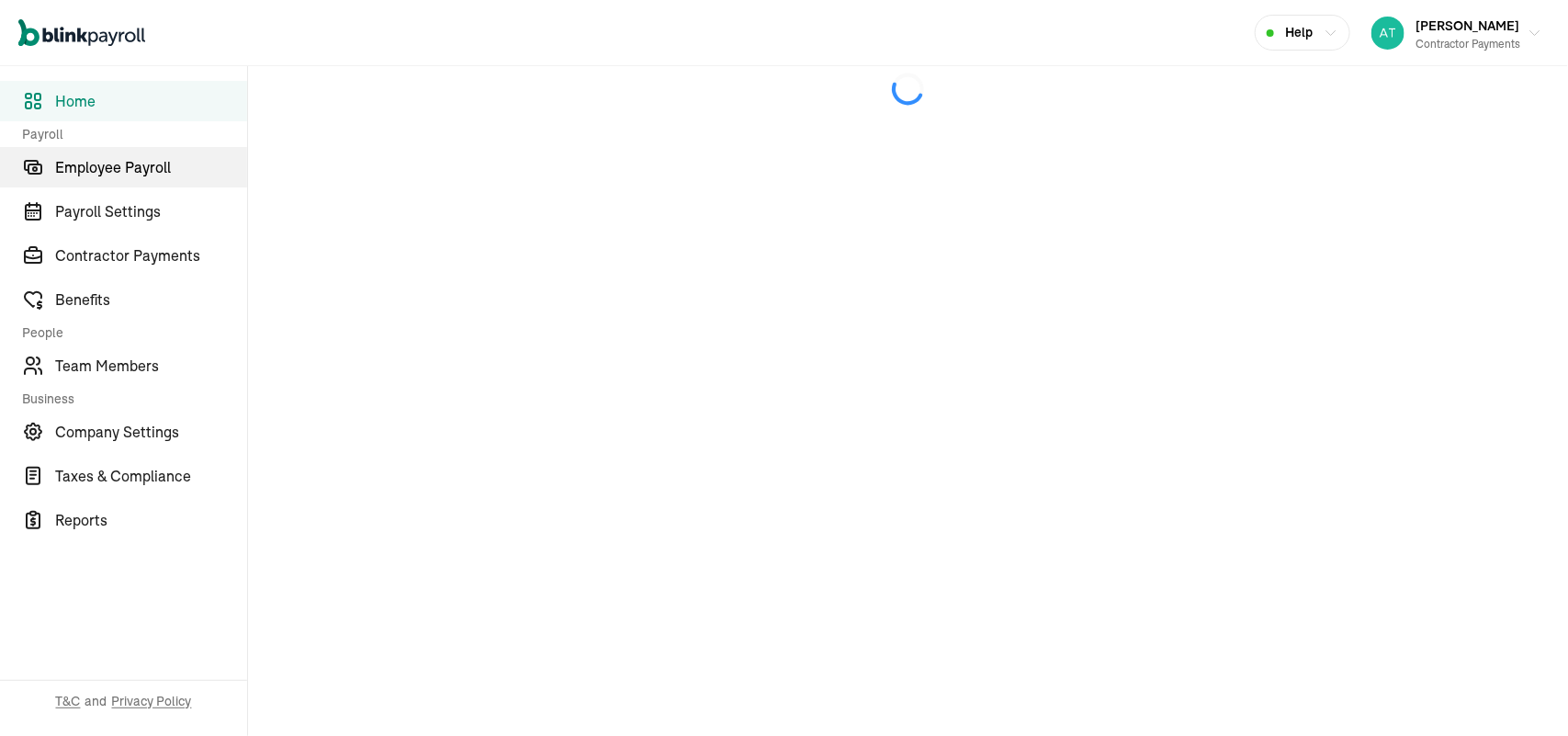 click on "Employee Payroll" at bounding box center [151, 167] 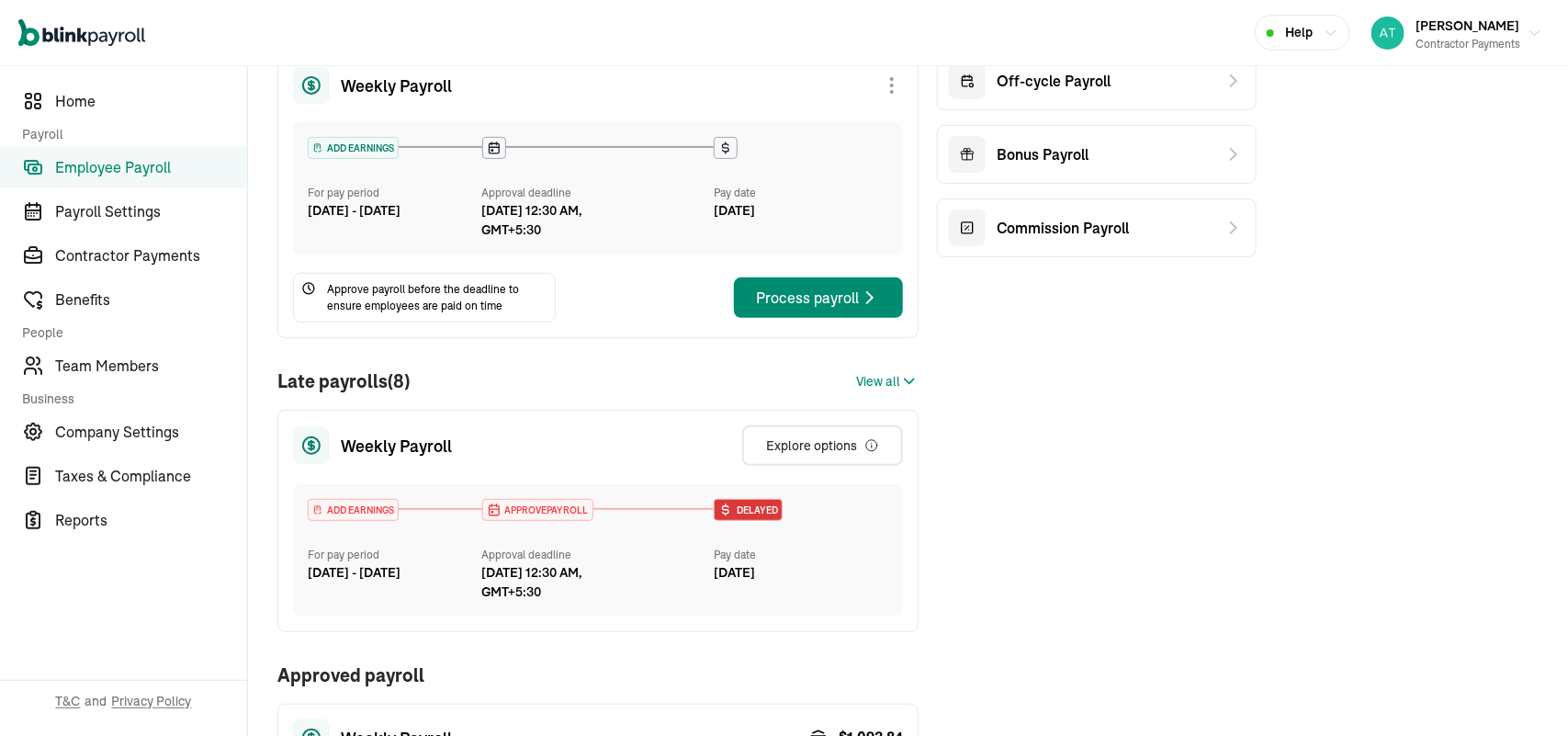 scroll, scrollTop: 230, scrollLeft: 0, axis: vertical 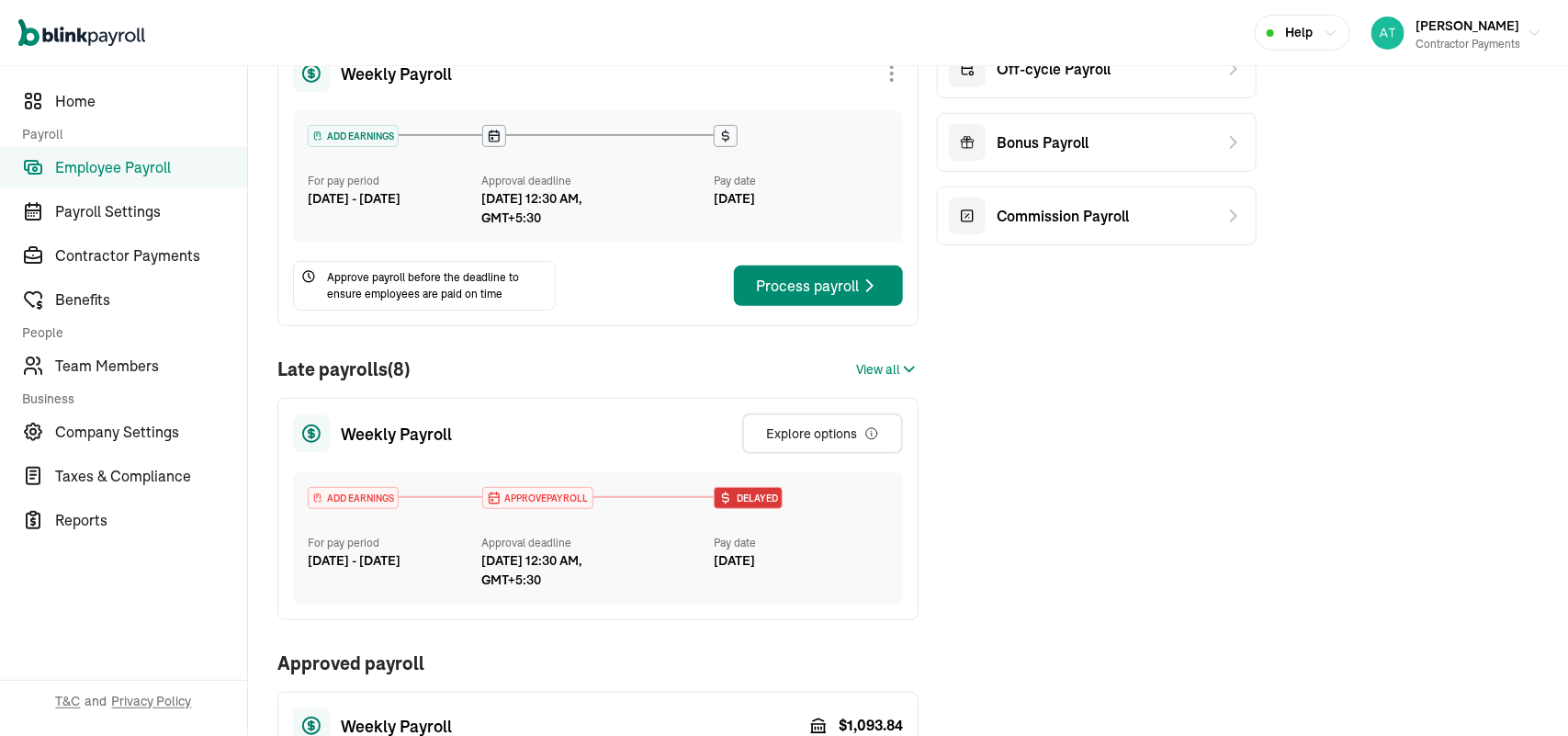 click on "View all" at bounding box center [878, 369] 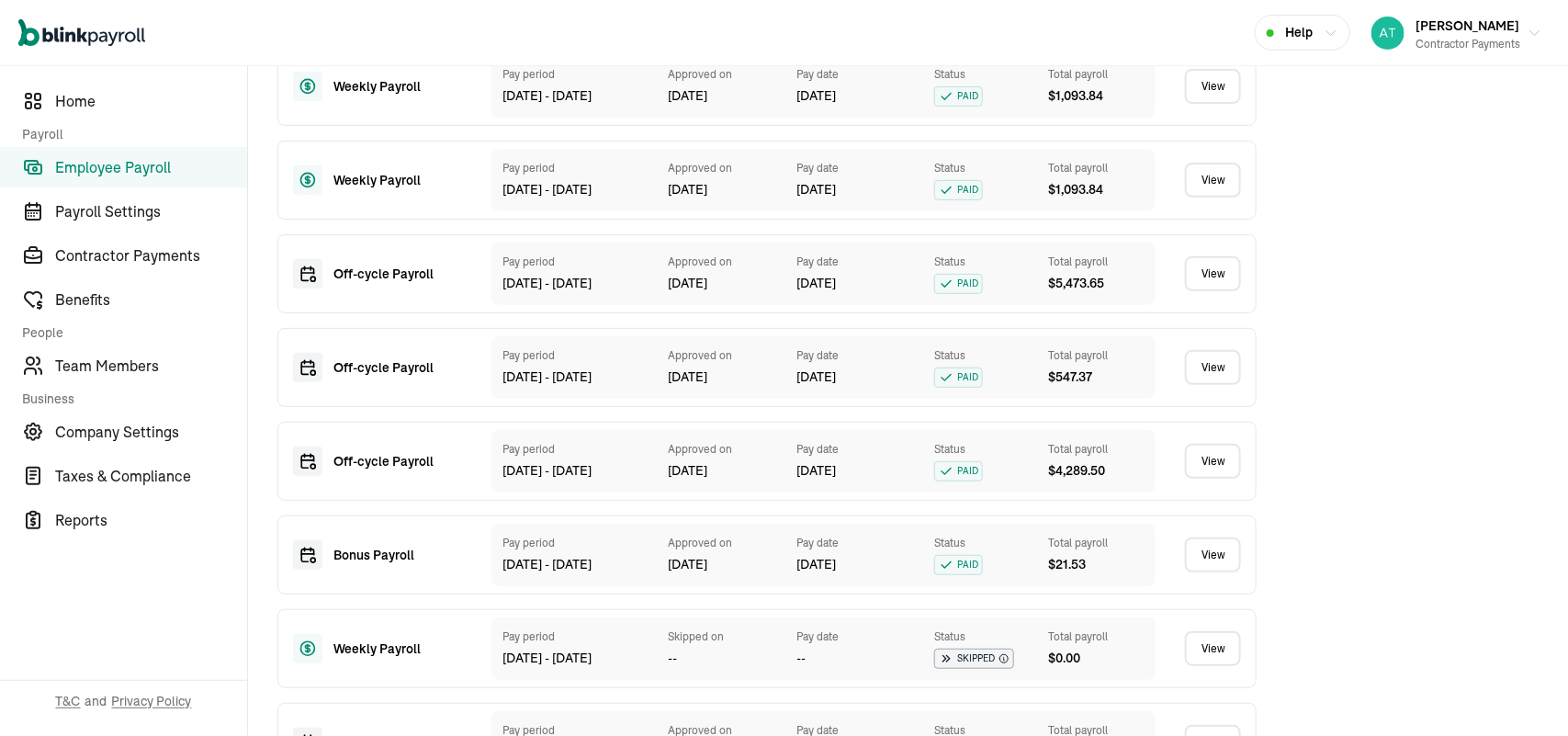 scroll, scrollTop: 3603, scrollLeft: 0, axis: vertical 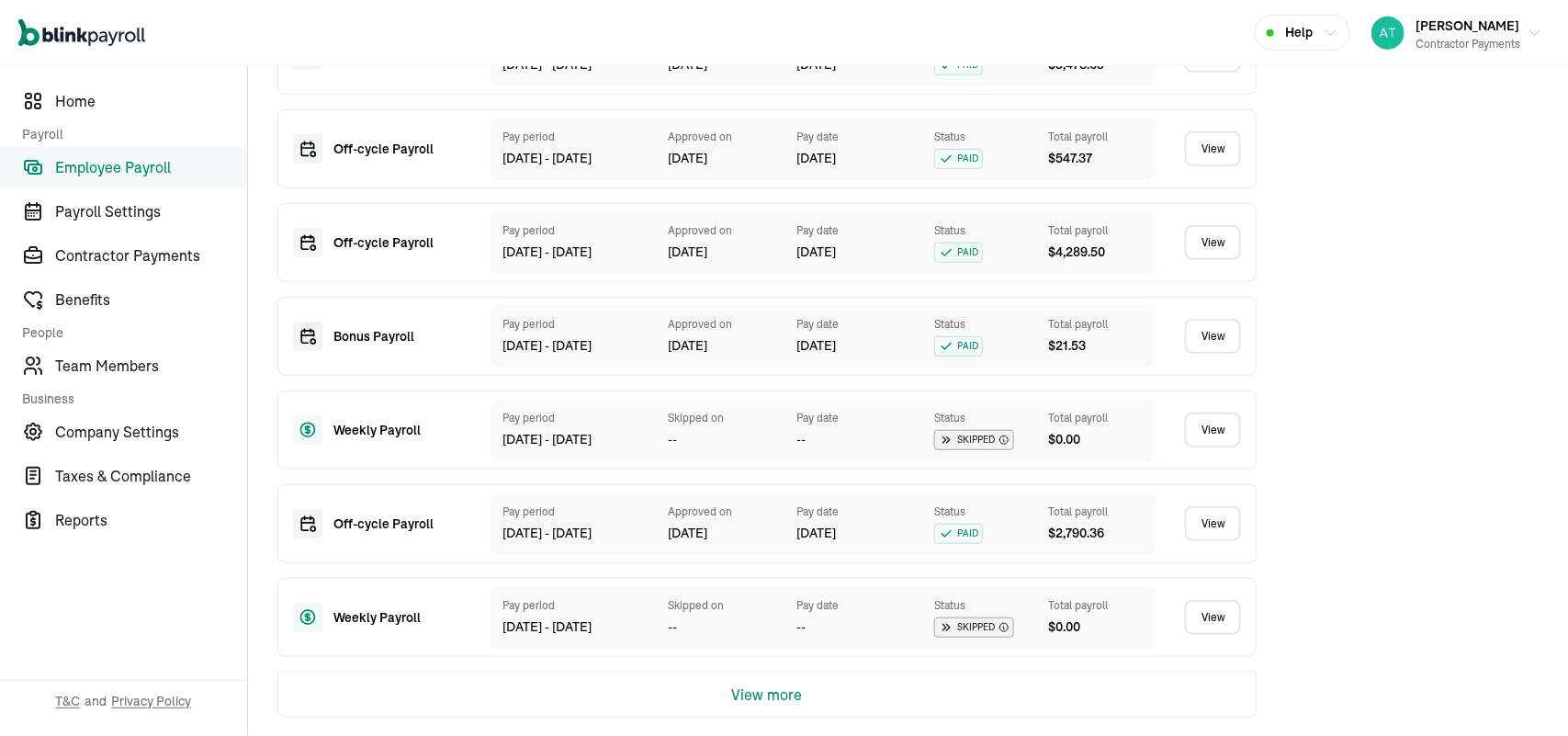 click on "View more" at bounding box center (767, 695) 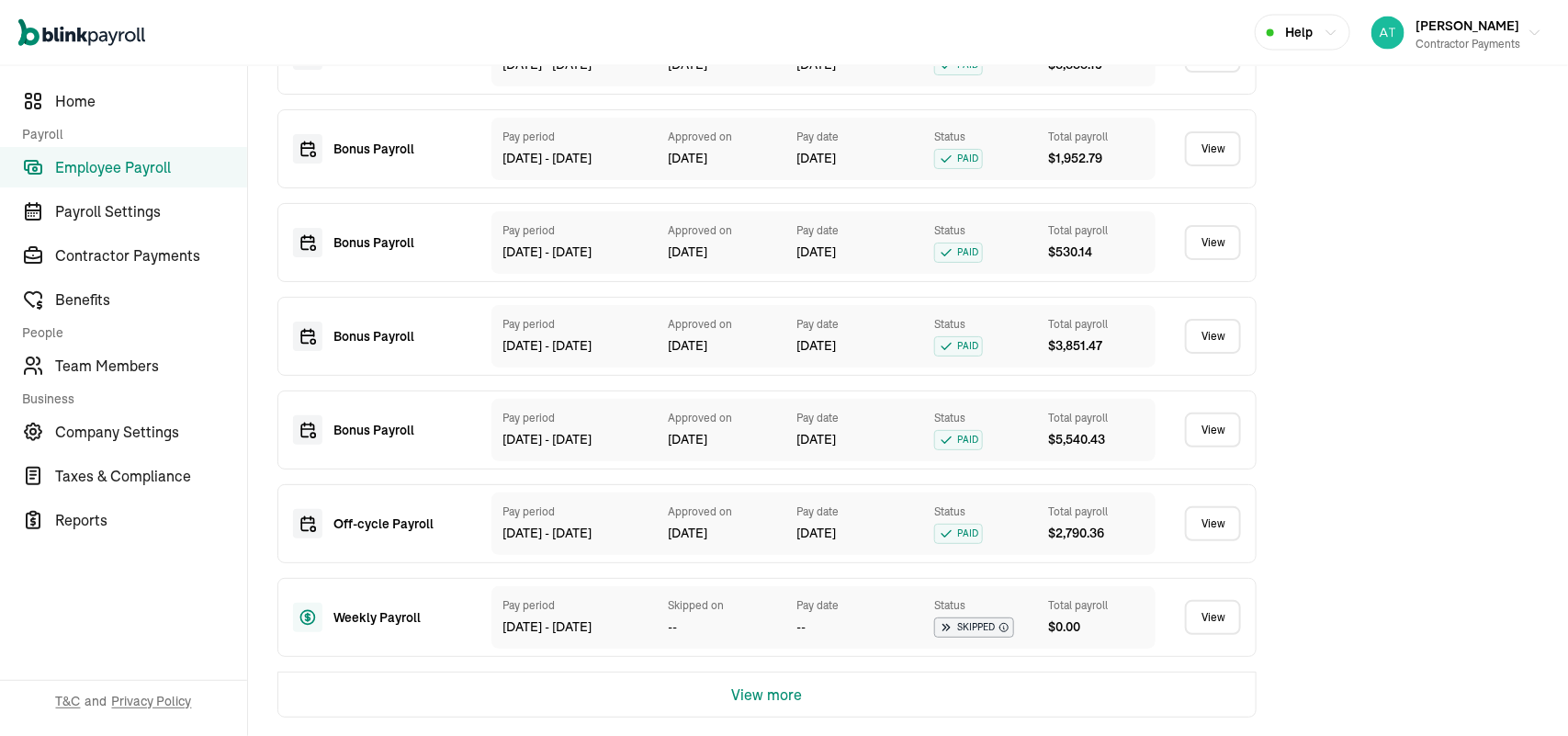 scroll, scrollTop: 4549, scrollLeft: 0, axis: vertical 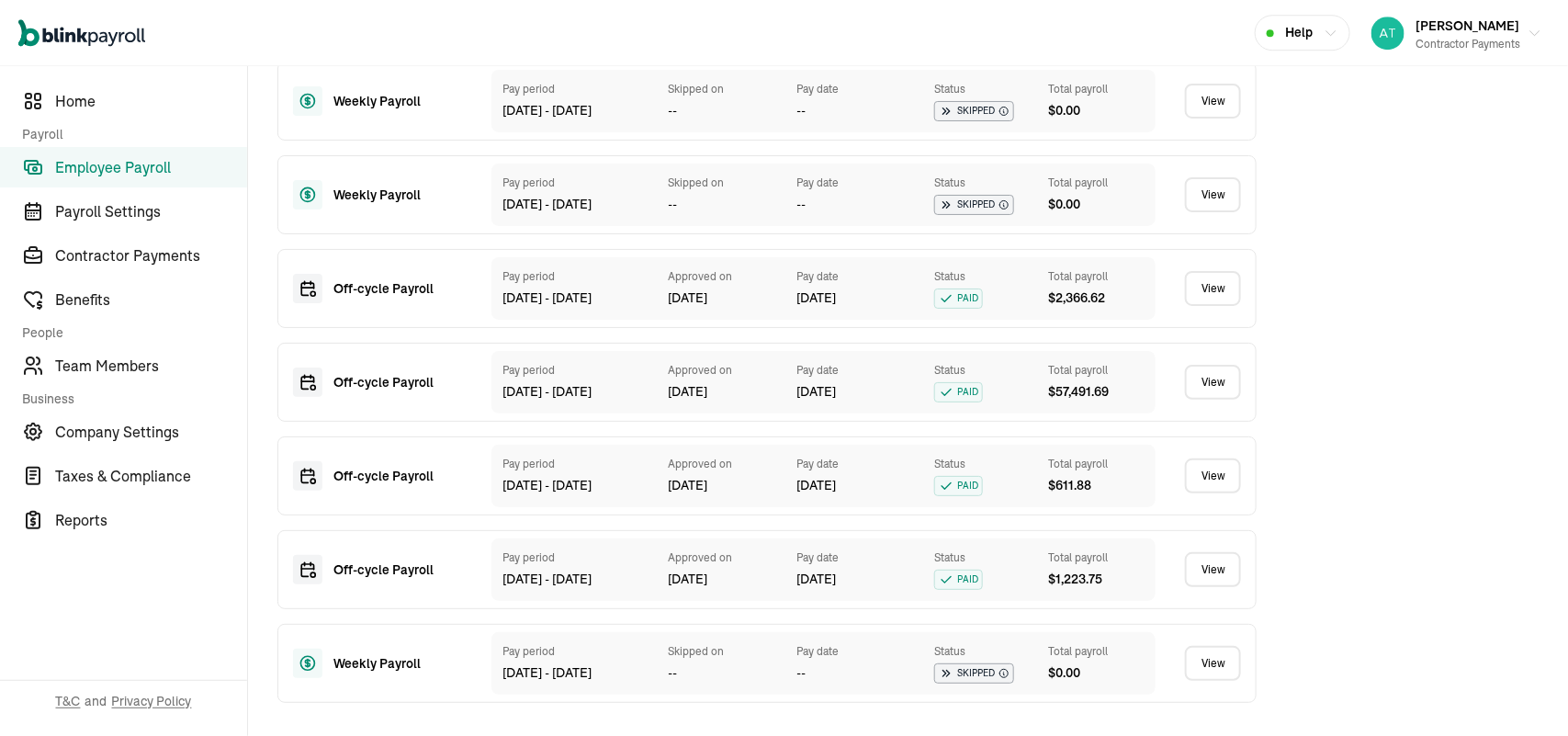 click on "View" at bounding box center [1213, 570] 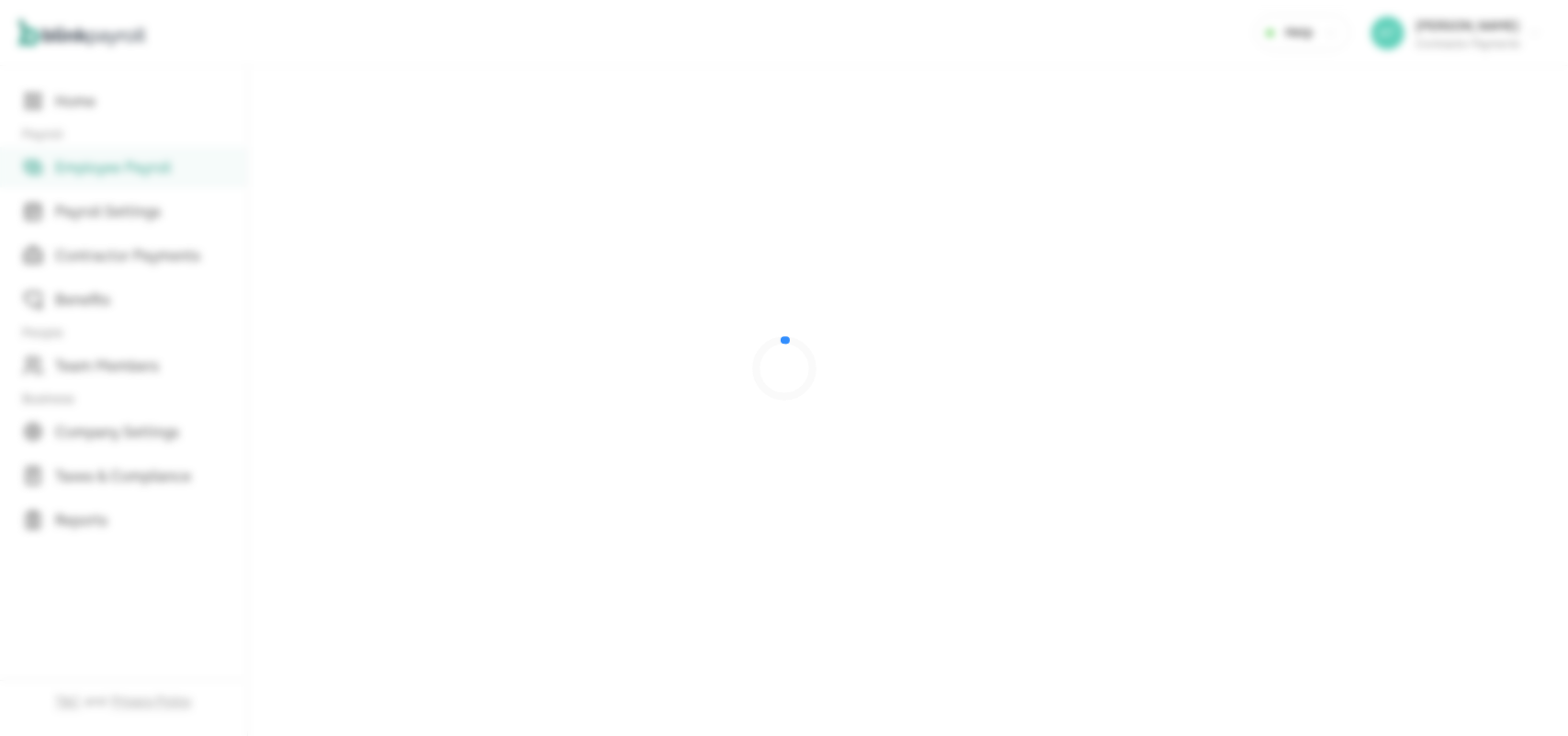 scroll, scrollTop: 0, scrollLeft: 0, axis: both 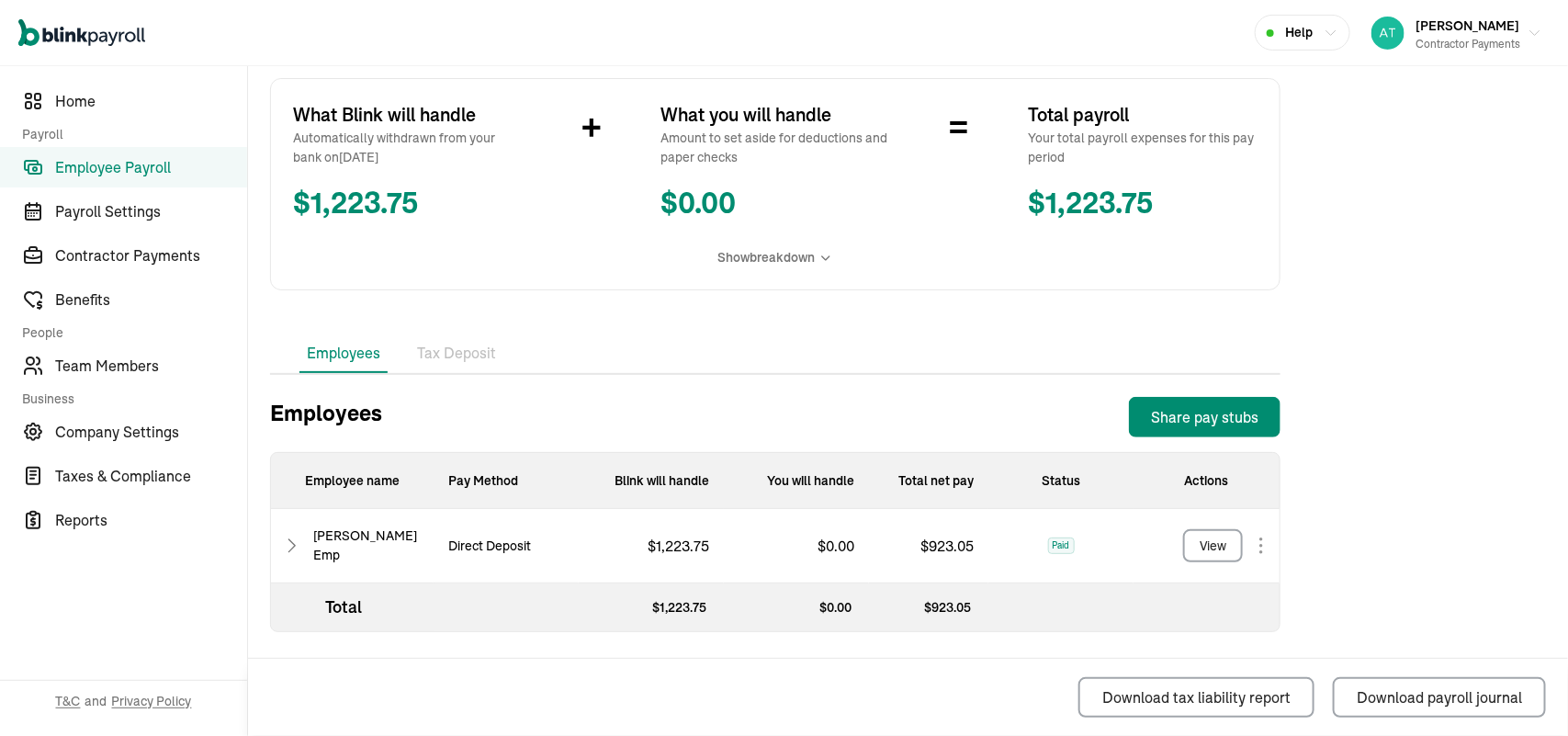click on "Tax Deposit" at bounding box center [457, 354] 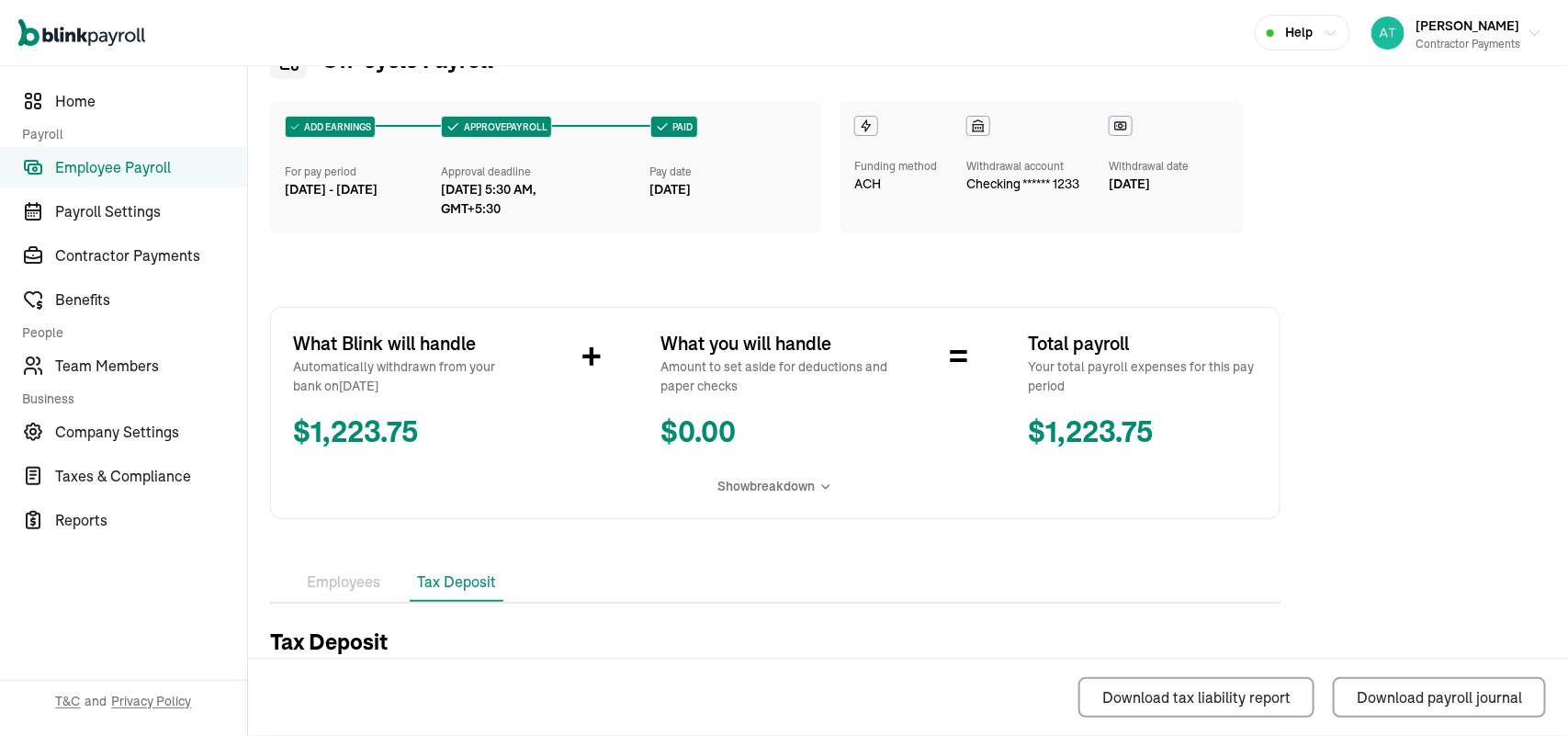 scroll, scrollTop: 28, scrollLeft: 0, axis: vertical 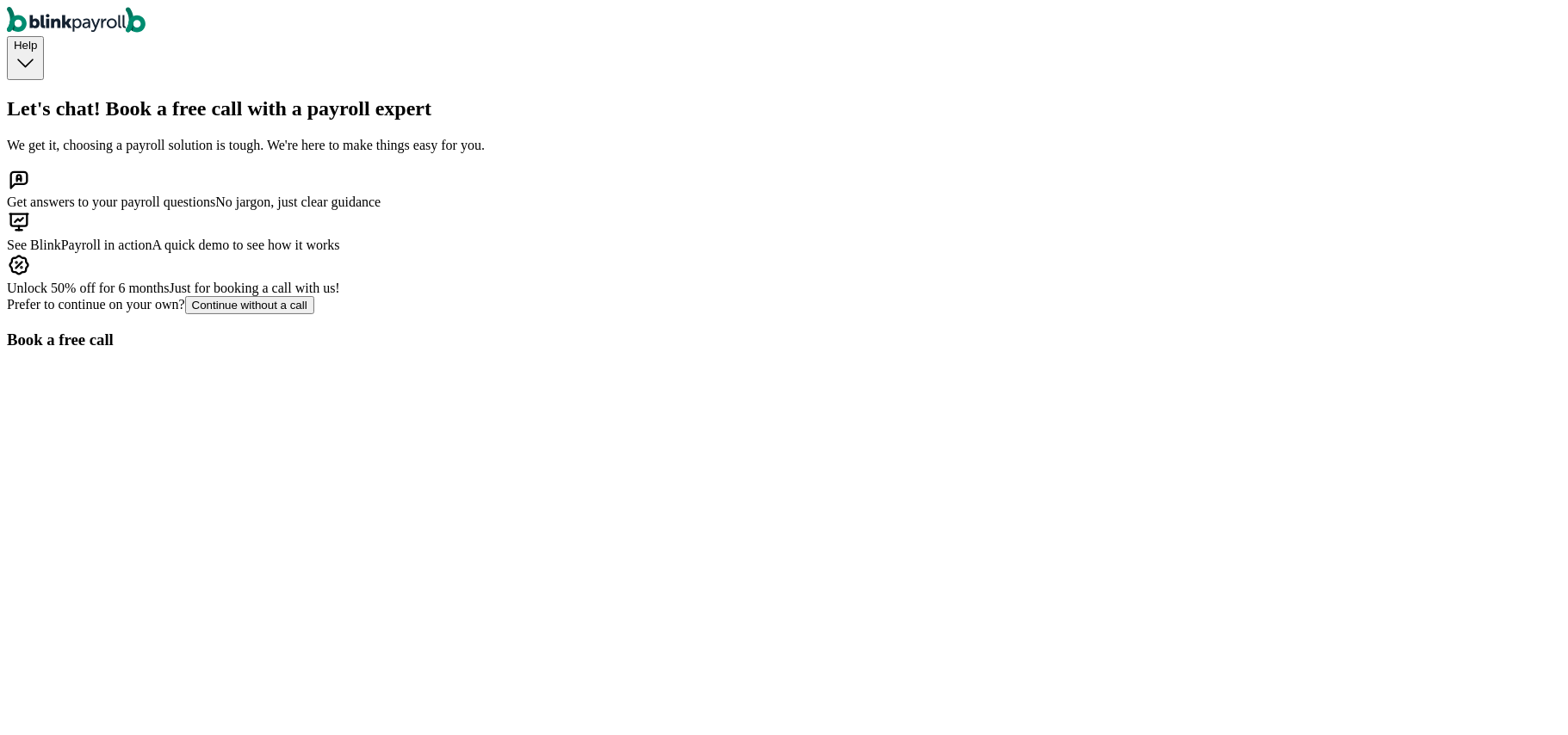 click on "Continue without a call" at bounding box center [250, 305] 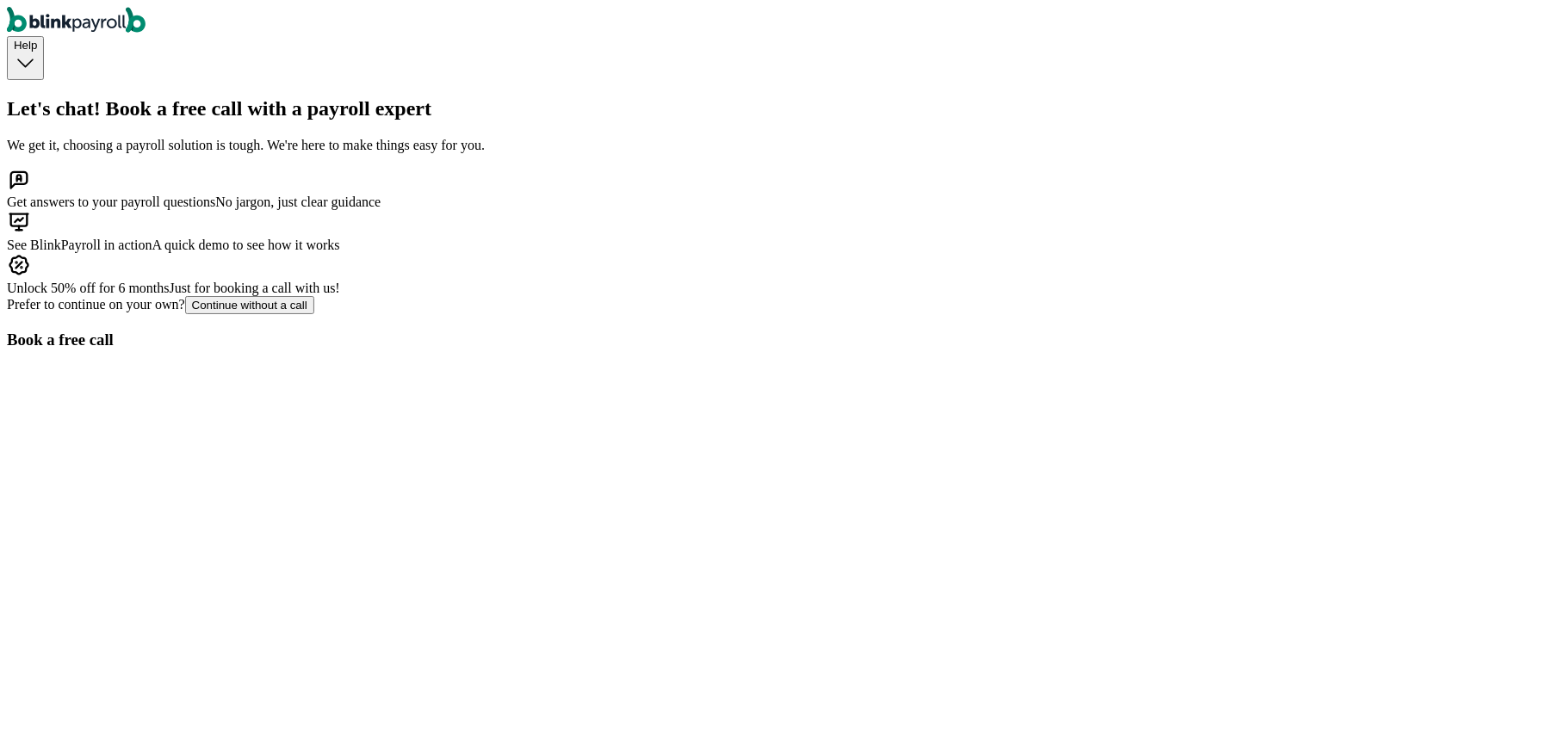 click on "Continue with self onboarding Here's what you'll need 1 Company Profile Enter your EIN/FEIN and business address from registration documents. 2 Payroll Settings Set your payroll schedule, pay types, time-off, and benefits. 3 Employees and contractors Add pay and tax details from pay stubs and W-4s. 4 Taxes Input your tax rates like SUI and enable auto tax filing. 5 Bank account Link your company bank account for direct deposits and tax payments. Don’t worry if you get lost!   We’re always there to help, just use the  Help   widget from the top bar or look for the below widget in your screen. Need help? Speak to one of our onboarding specialists Chat Book a call Call now:  (914) 915-8182 Continue with self onboarding Continue with self onboarding" at bounding box center (784, 2083) 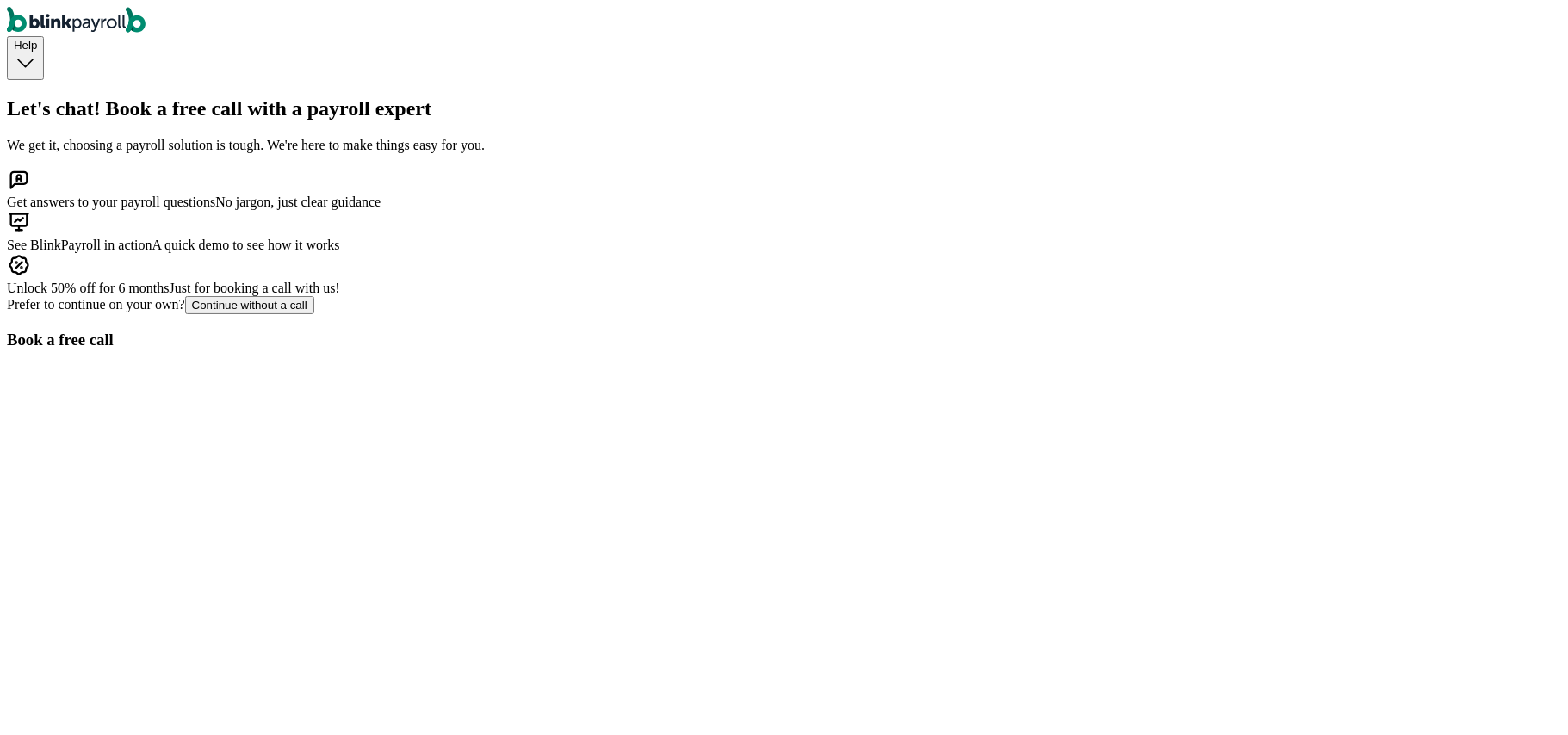 click on "Continue without a call" at bounding box center [250, 305] 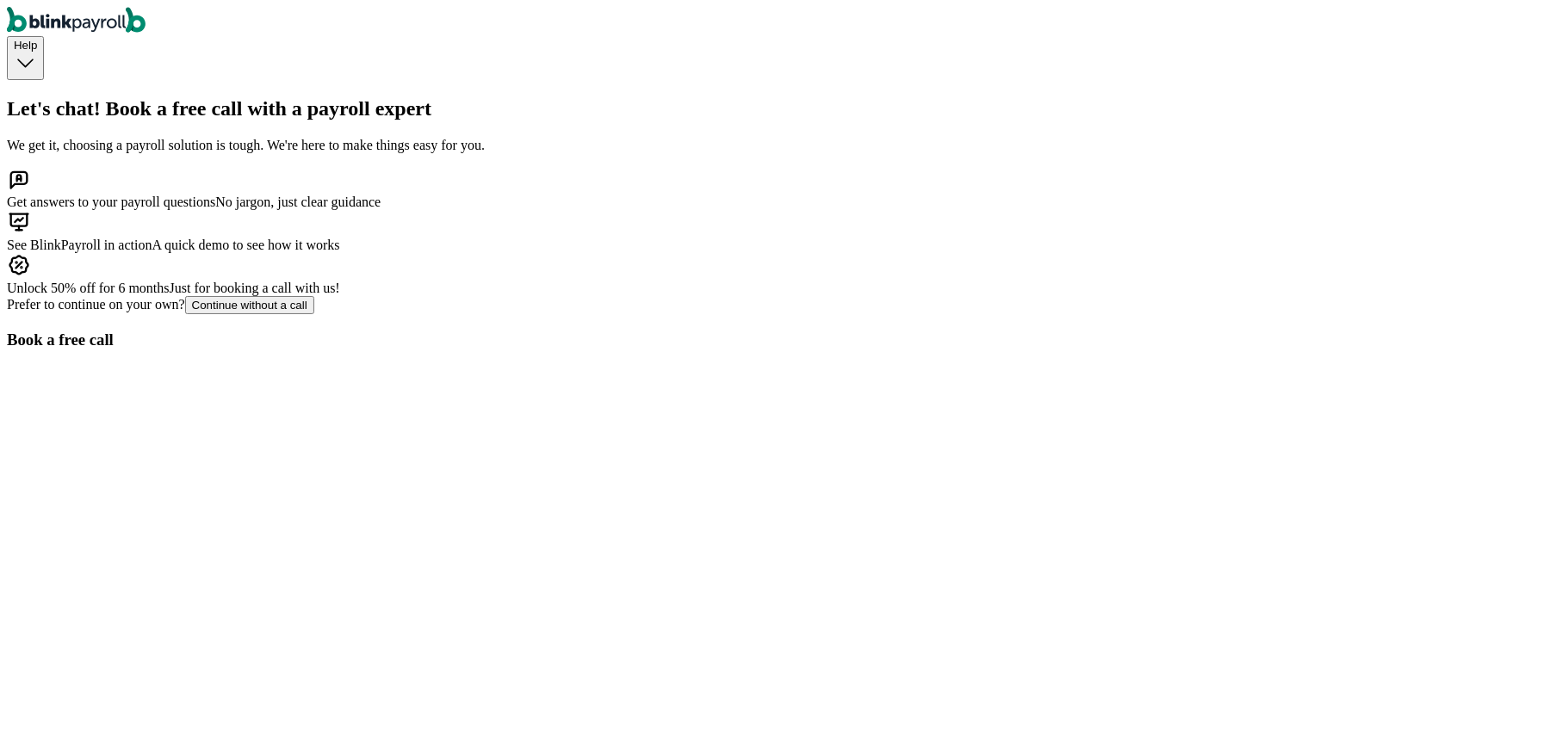 click on "Continue with self onboarding" at bounding box center (90, 2464) 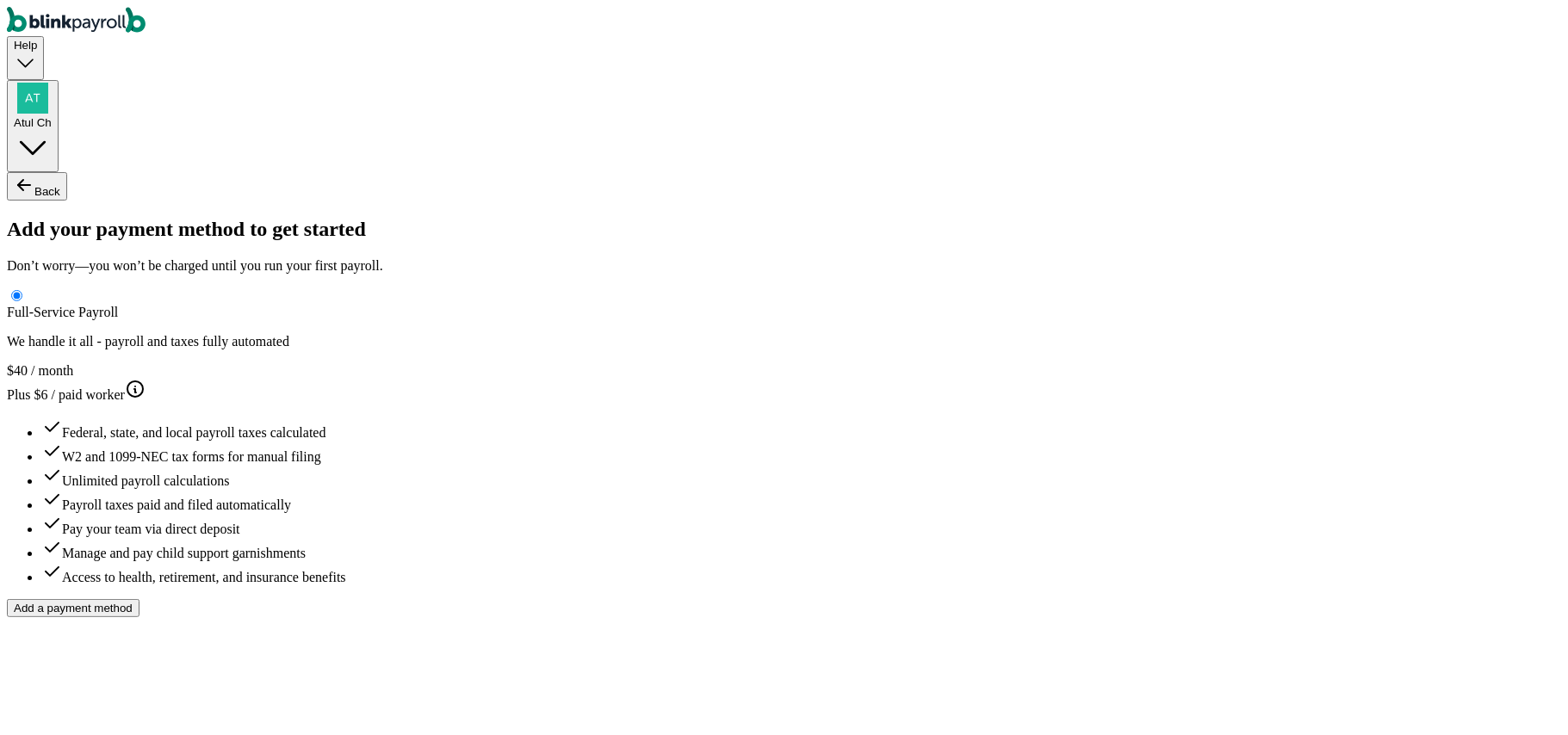 click at bounding box center (83, 2322) 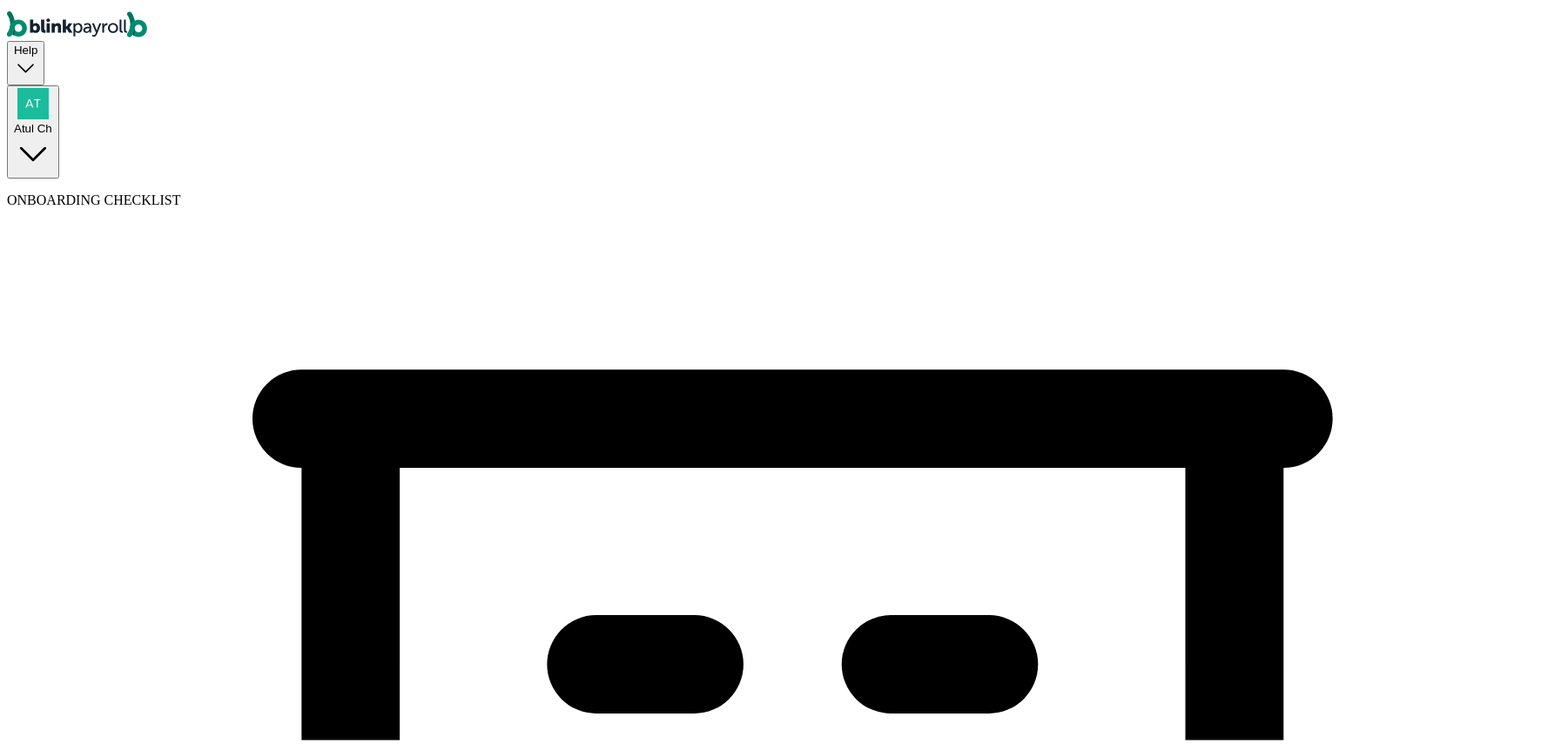 scroll, scrollTop: 0, scrollLeft: 0, axis: both 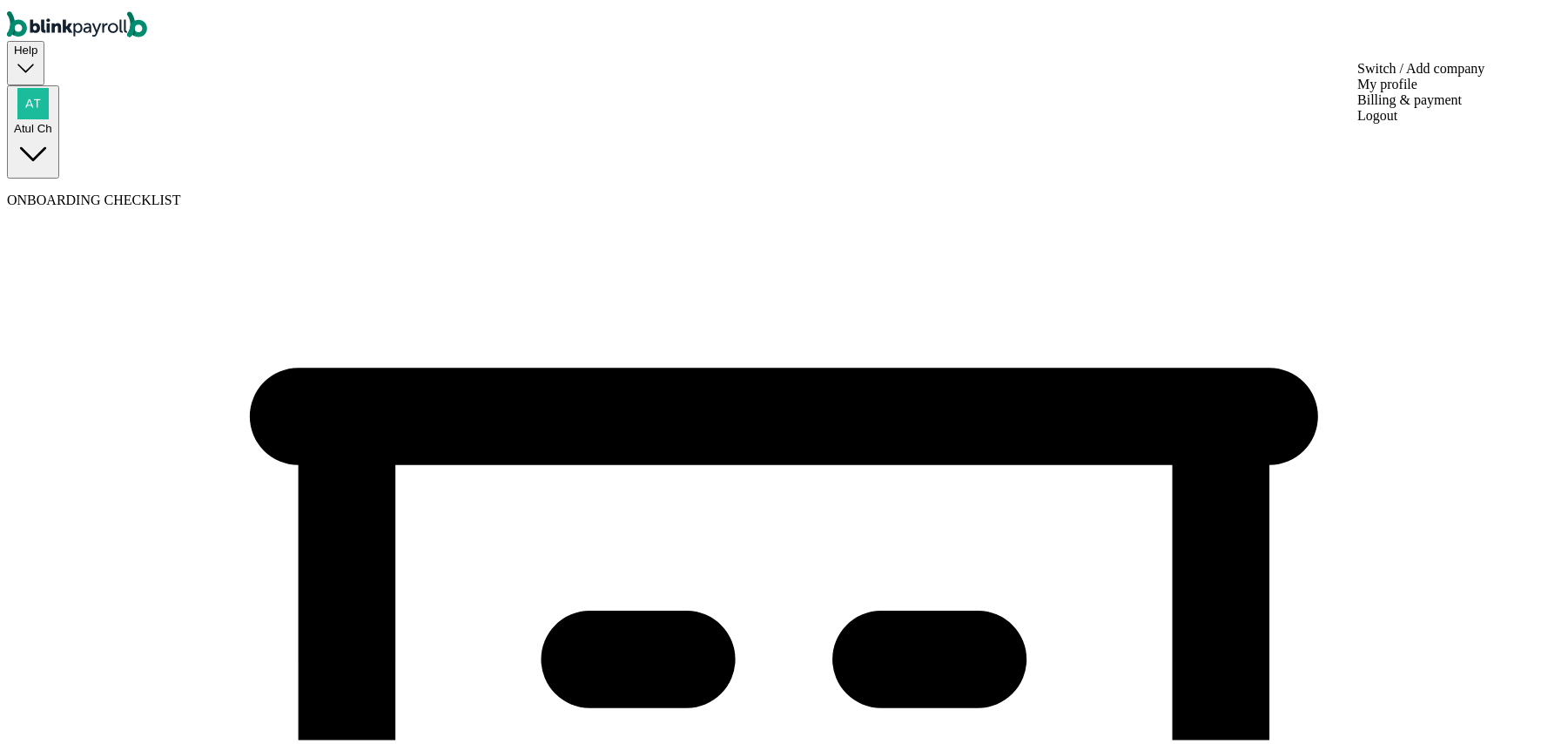 click on "Atul Ch" at bounding box center (33, 124) 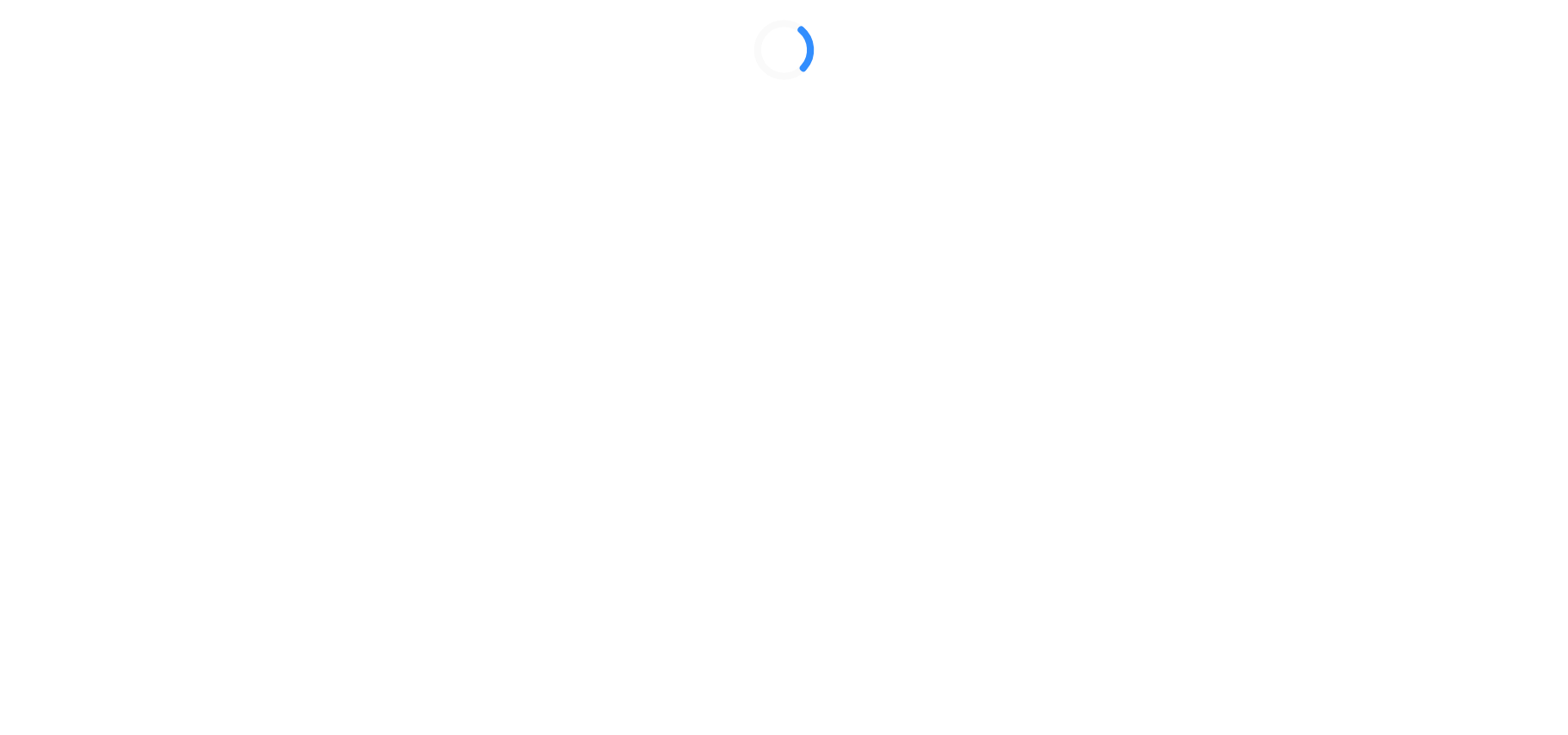 scroll, scrollTop: 0, scrollLeft: 0, axis: both 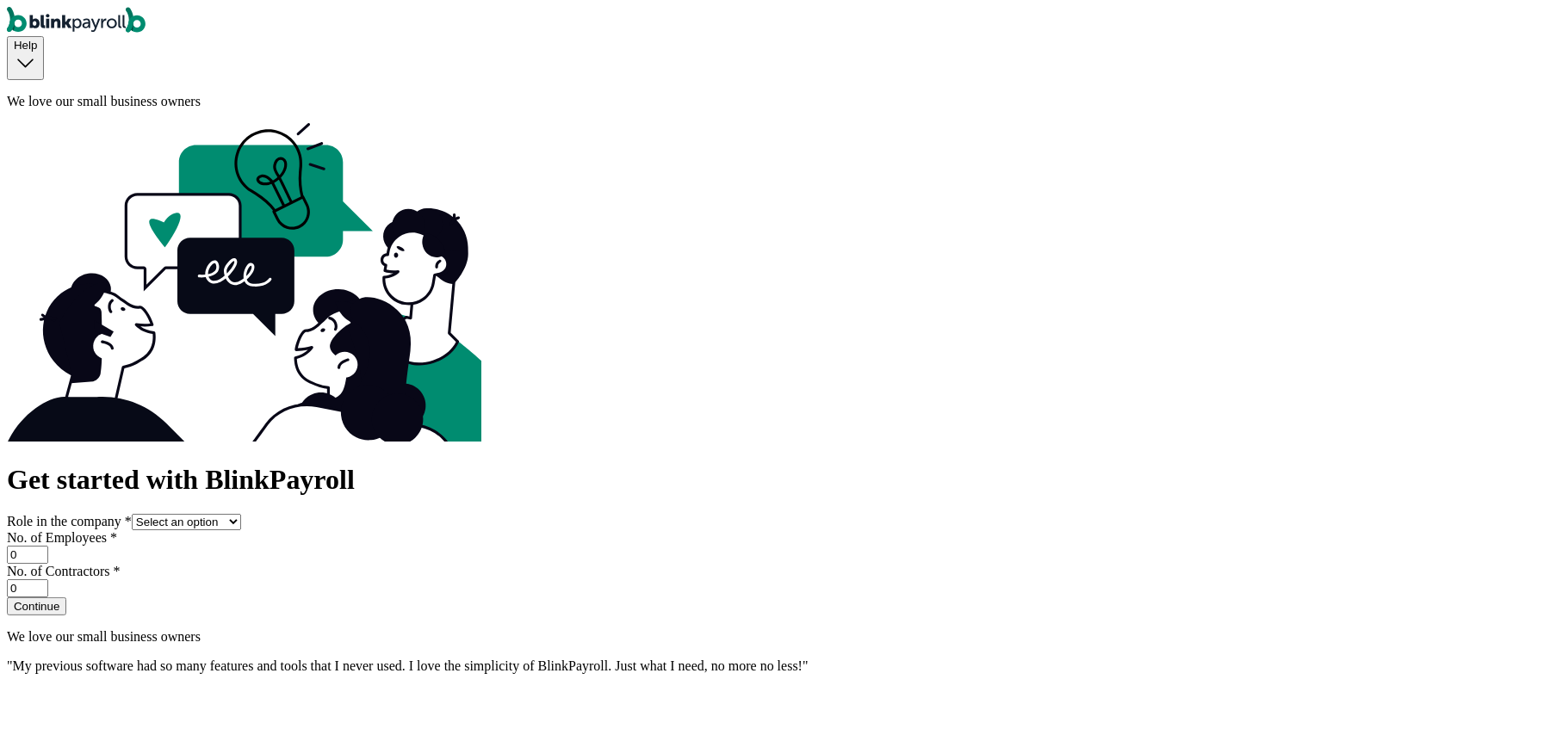 click on "Select an option Business owner HR CPA / Accountant Other" at bounding box center [186, 522] 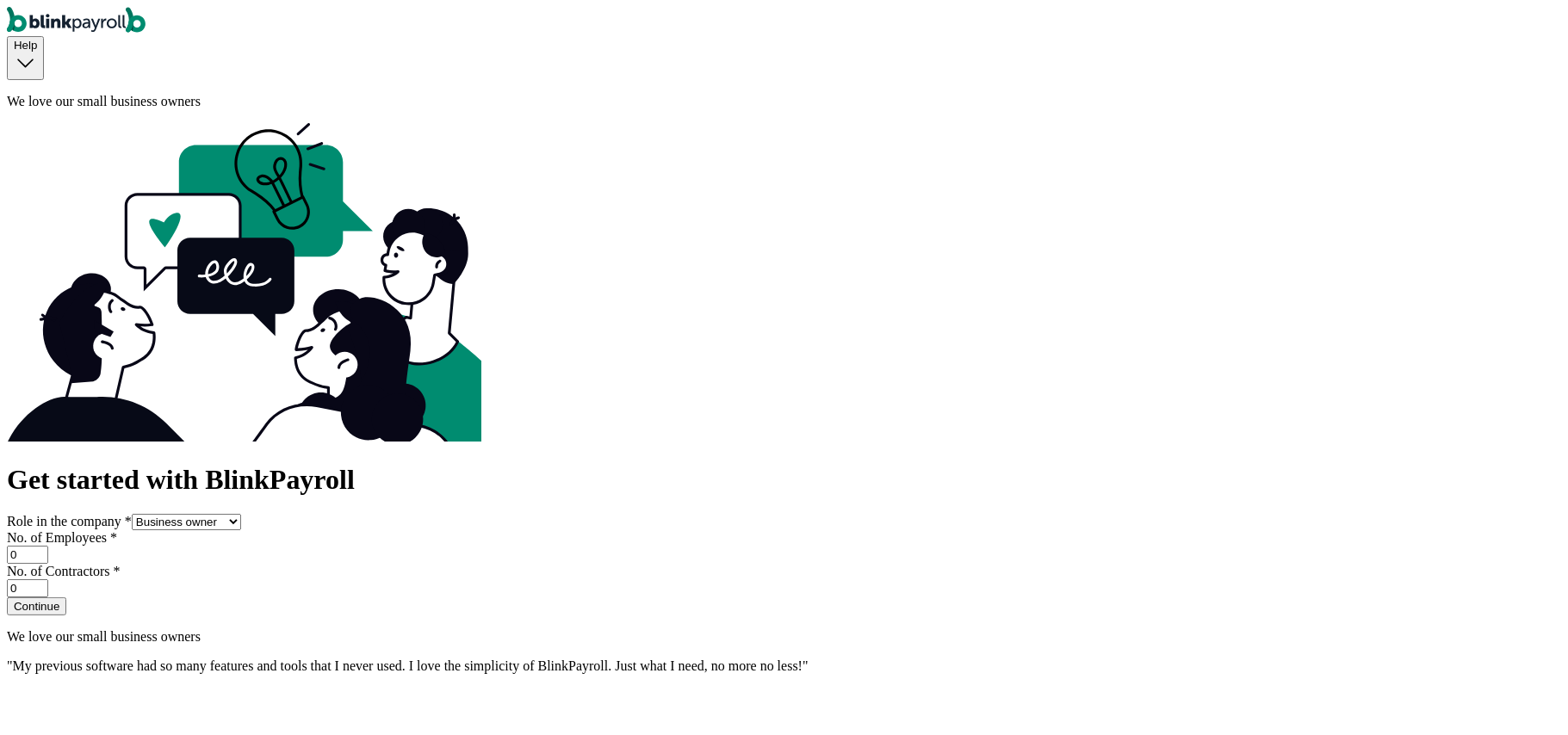 click on "Select an option Business owner HR CPA / Accountant Other" at bounding box center (186, 522) 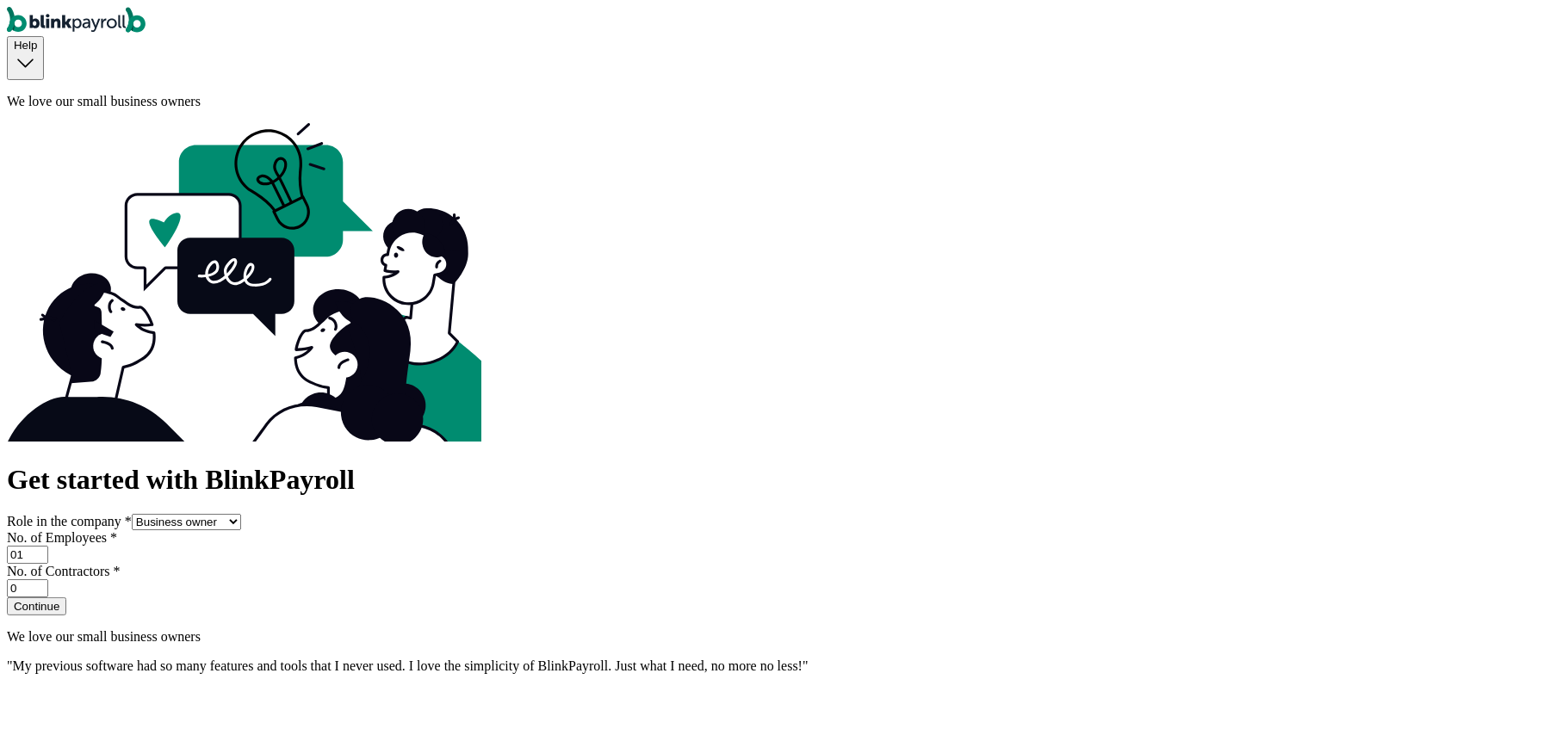 type on "01" 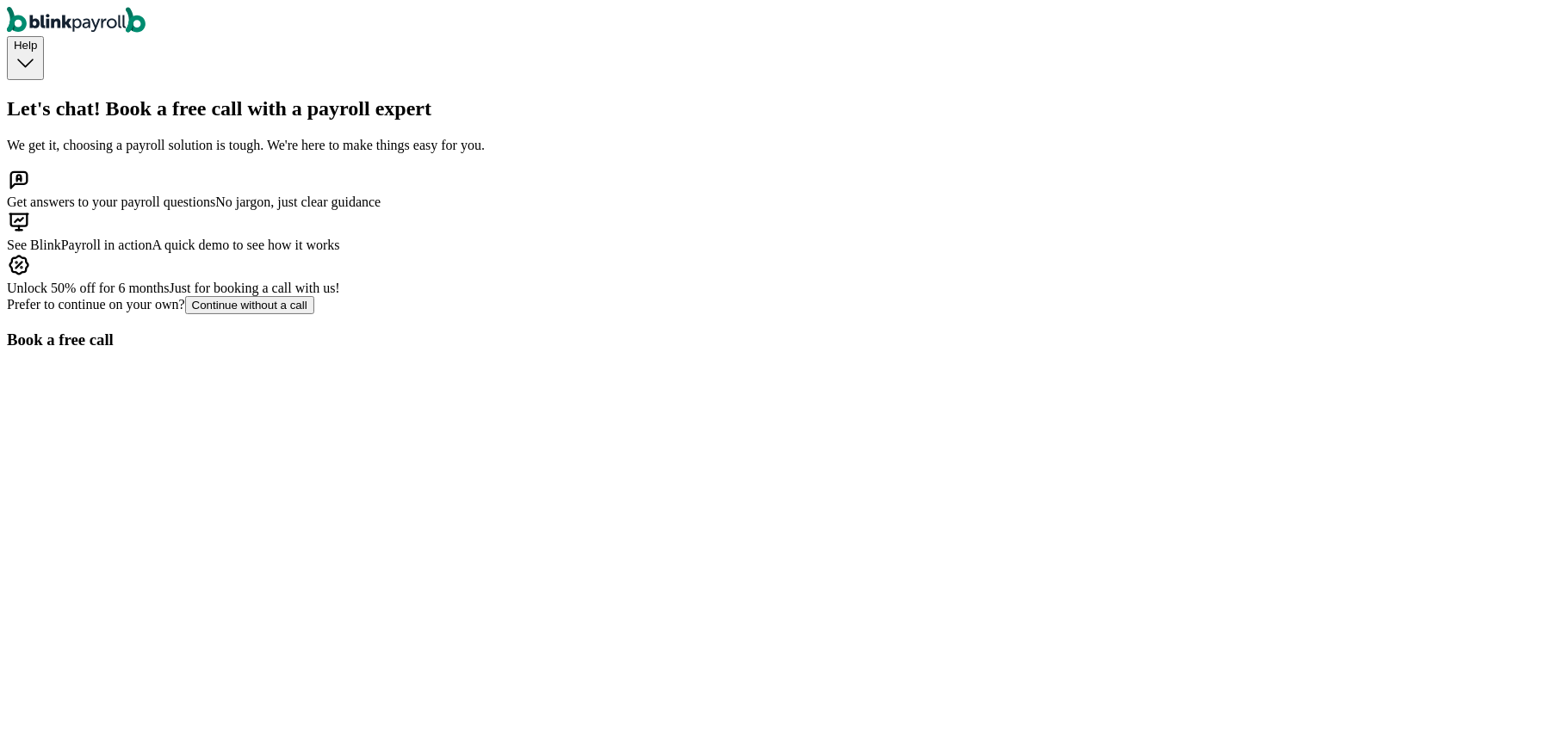 click on "Continue without a call" at bounding box center [250, 305] 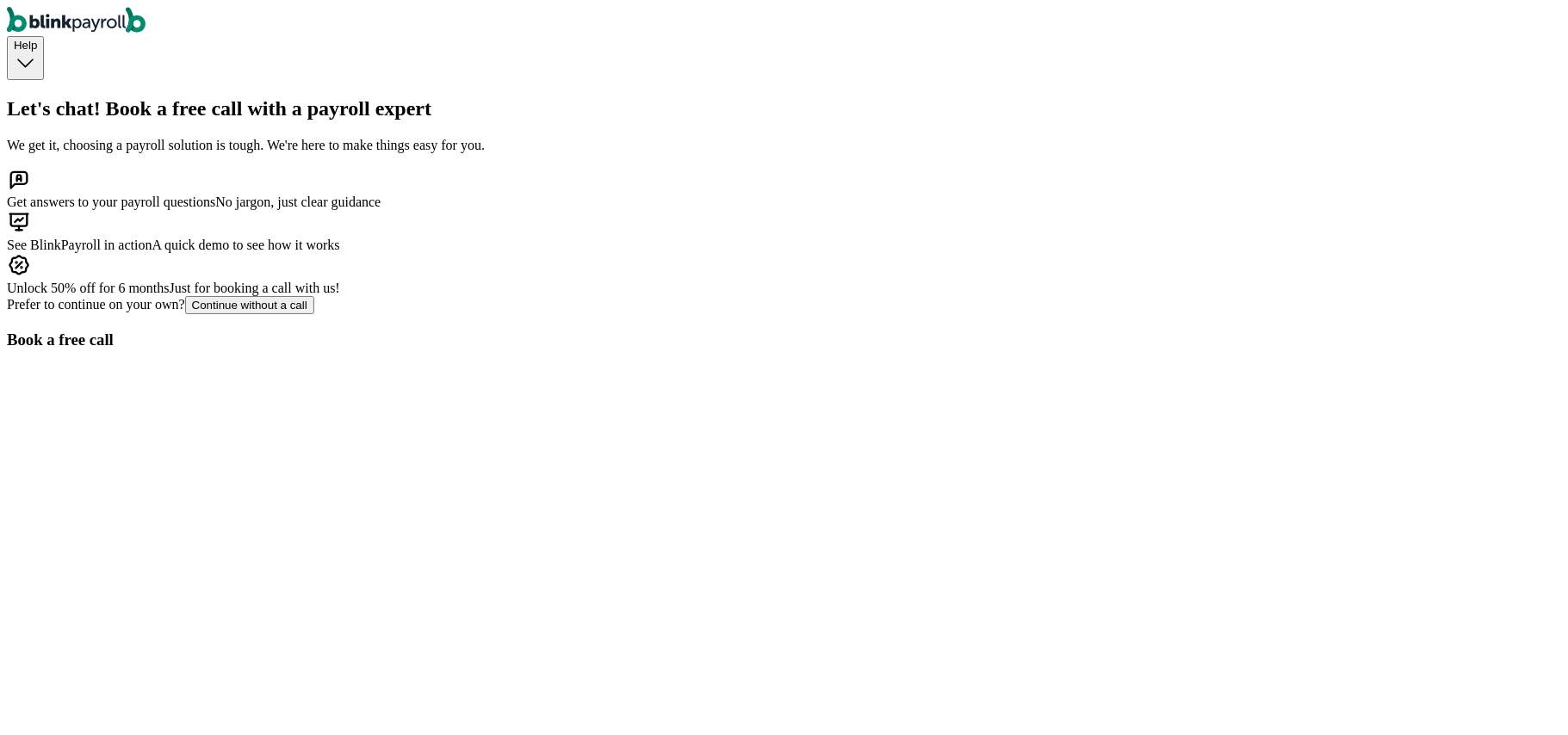 click on "Continue with self onboarding" at bounding box center (90, 2464) 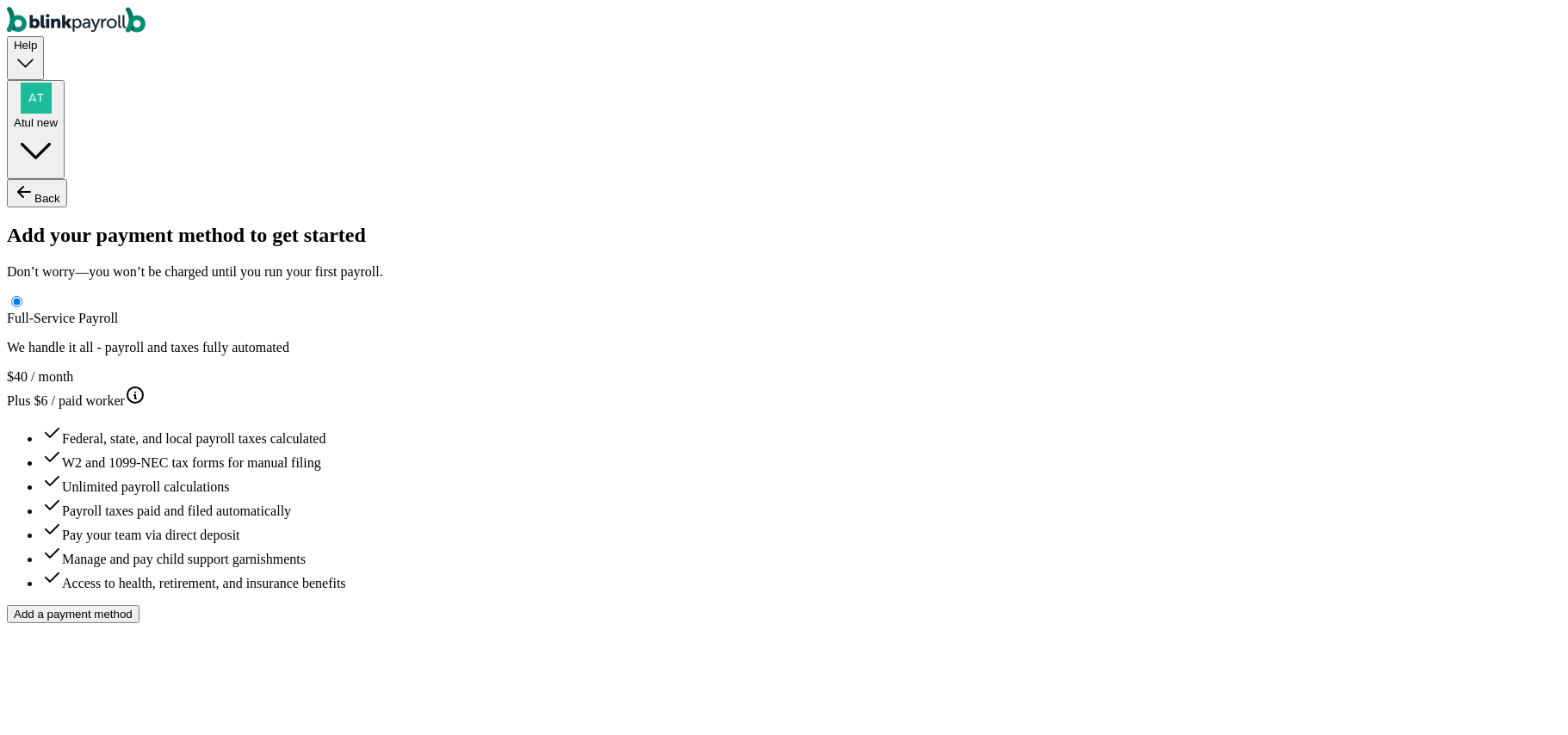 click at bounding box center (83, 2329) 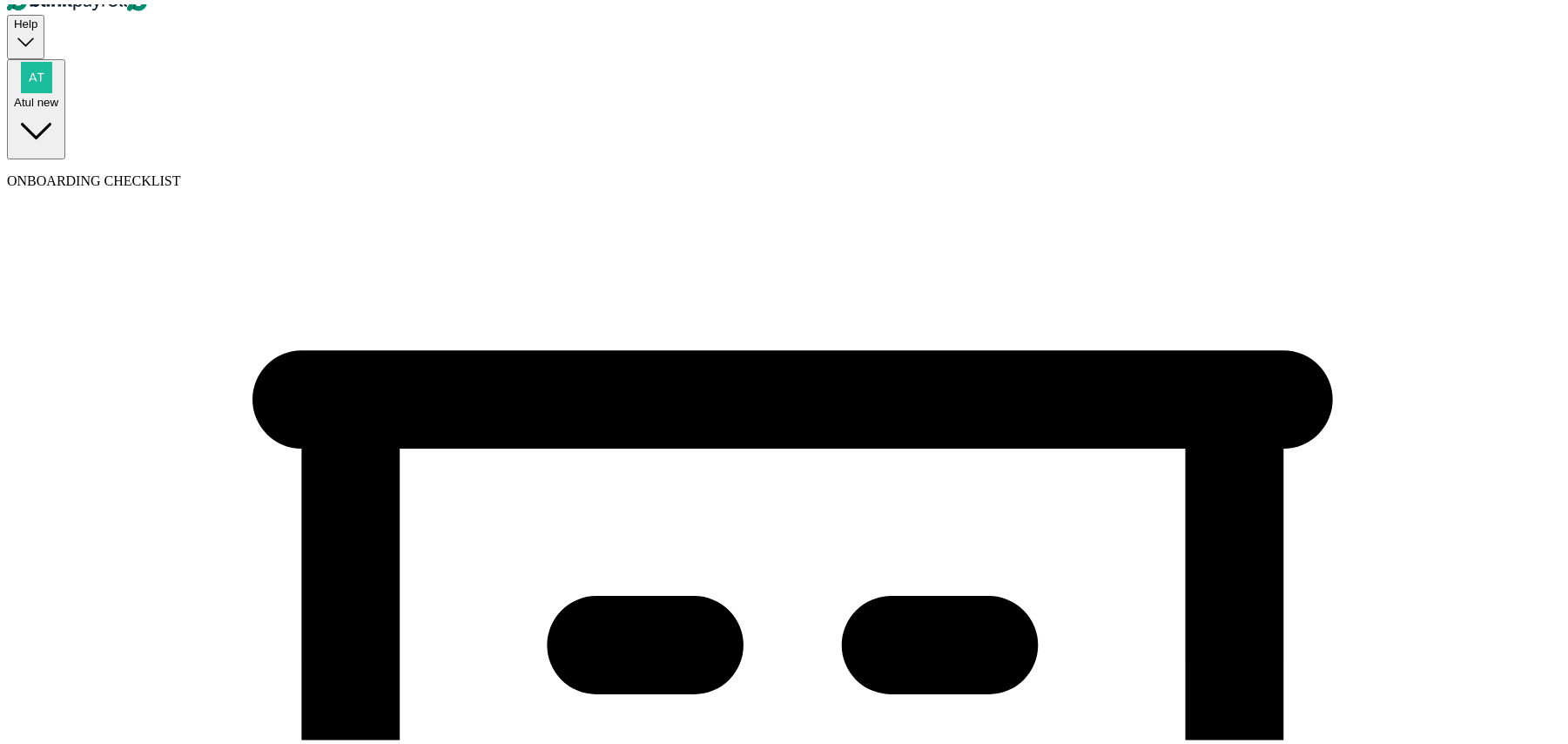 scroll, scrollTop: 0, scrollLeft: 0, axis: both 